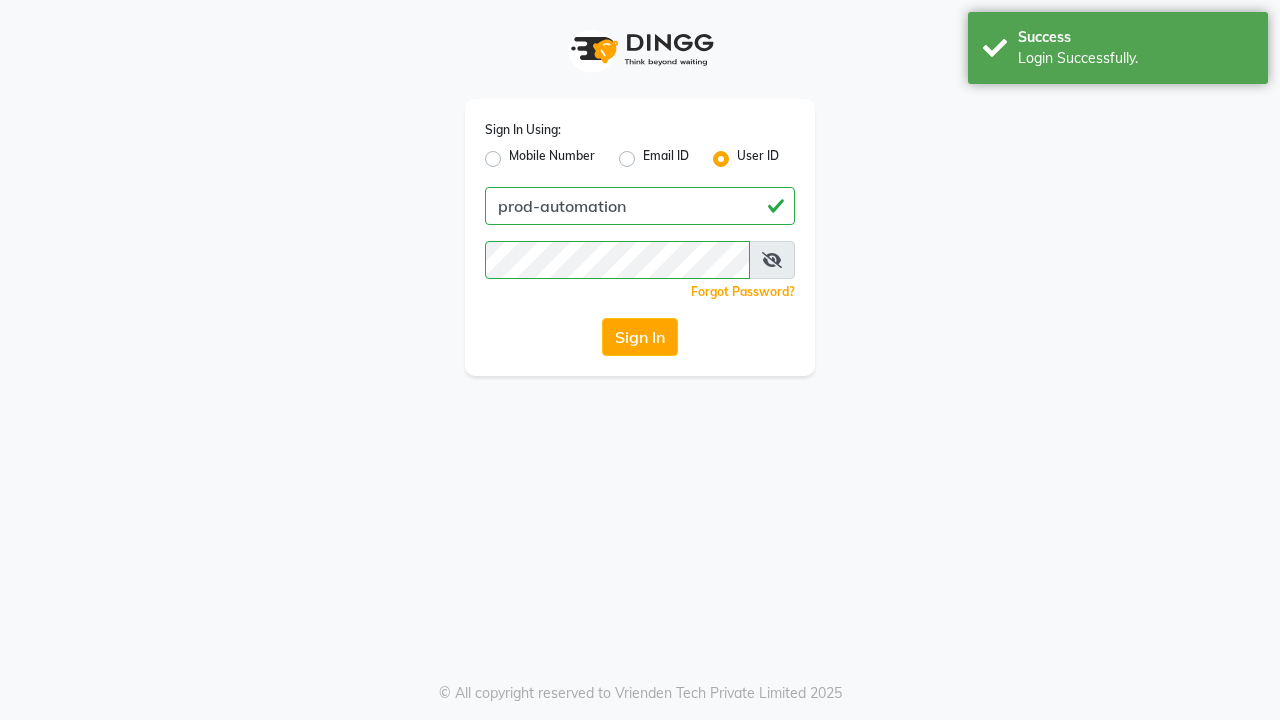 scroll, scrollTop: 0, scrollLeft: 0, axis: both 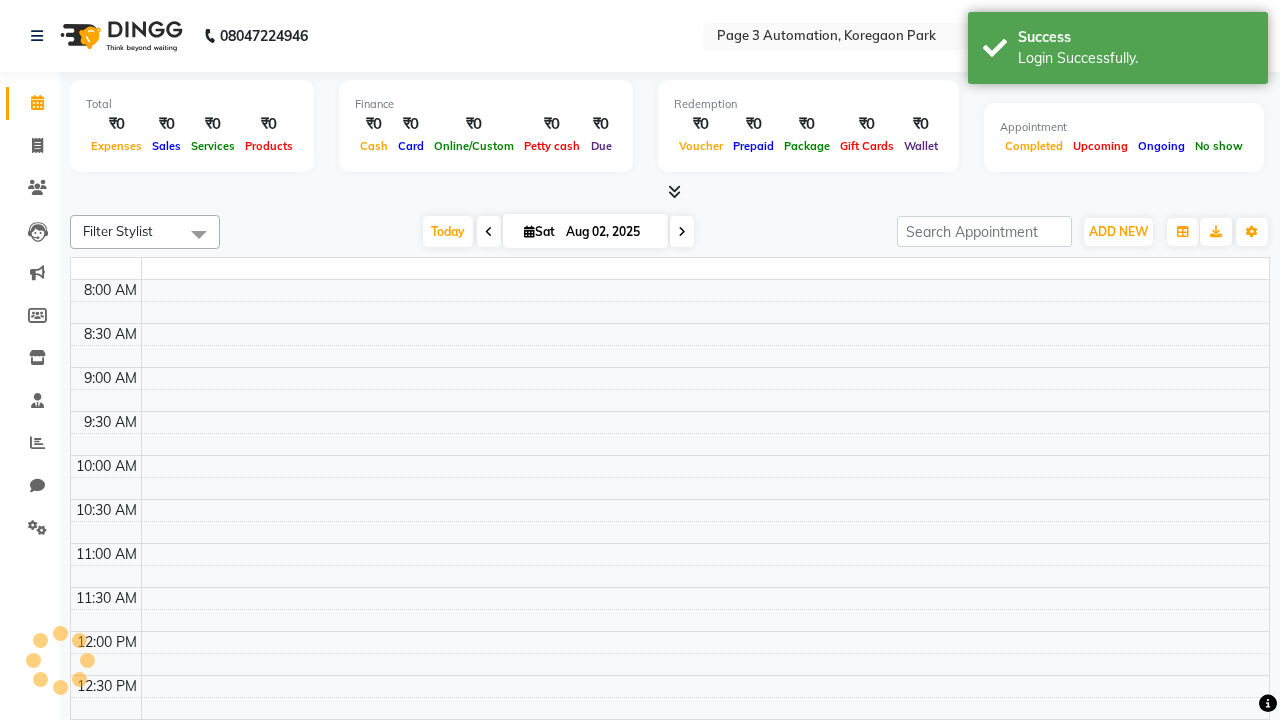select on "en" 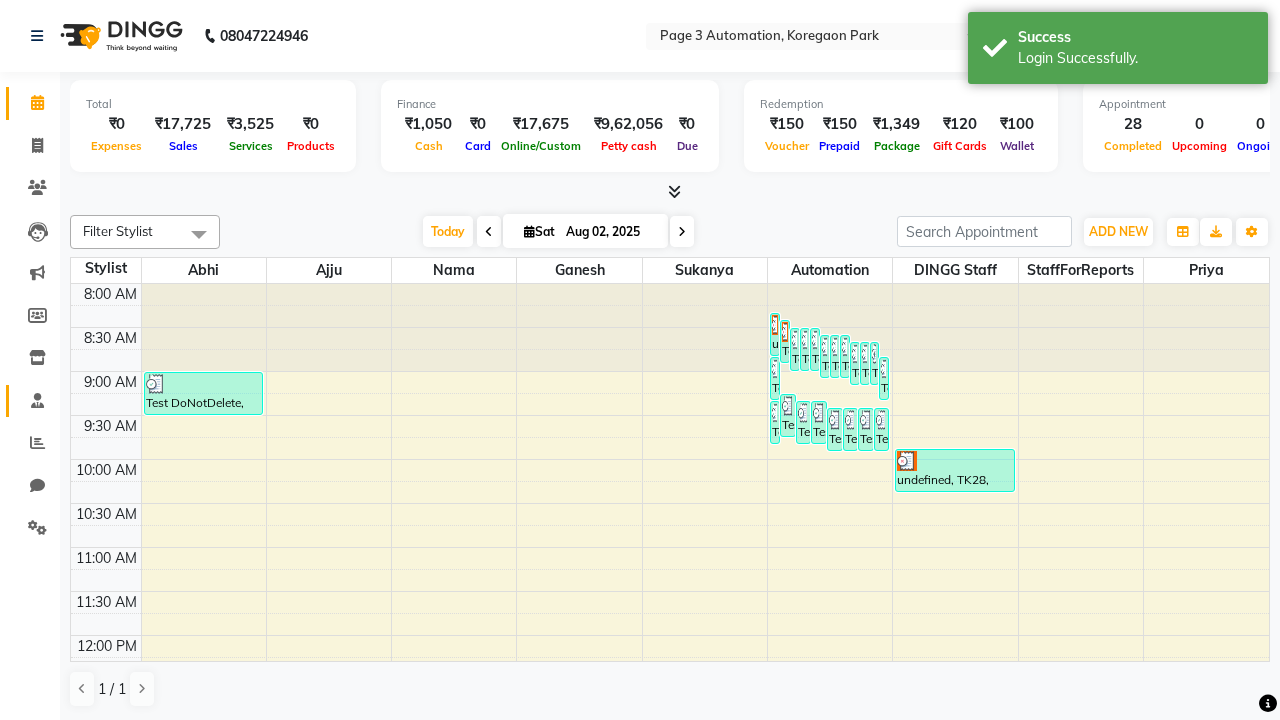 click 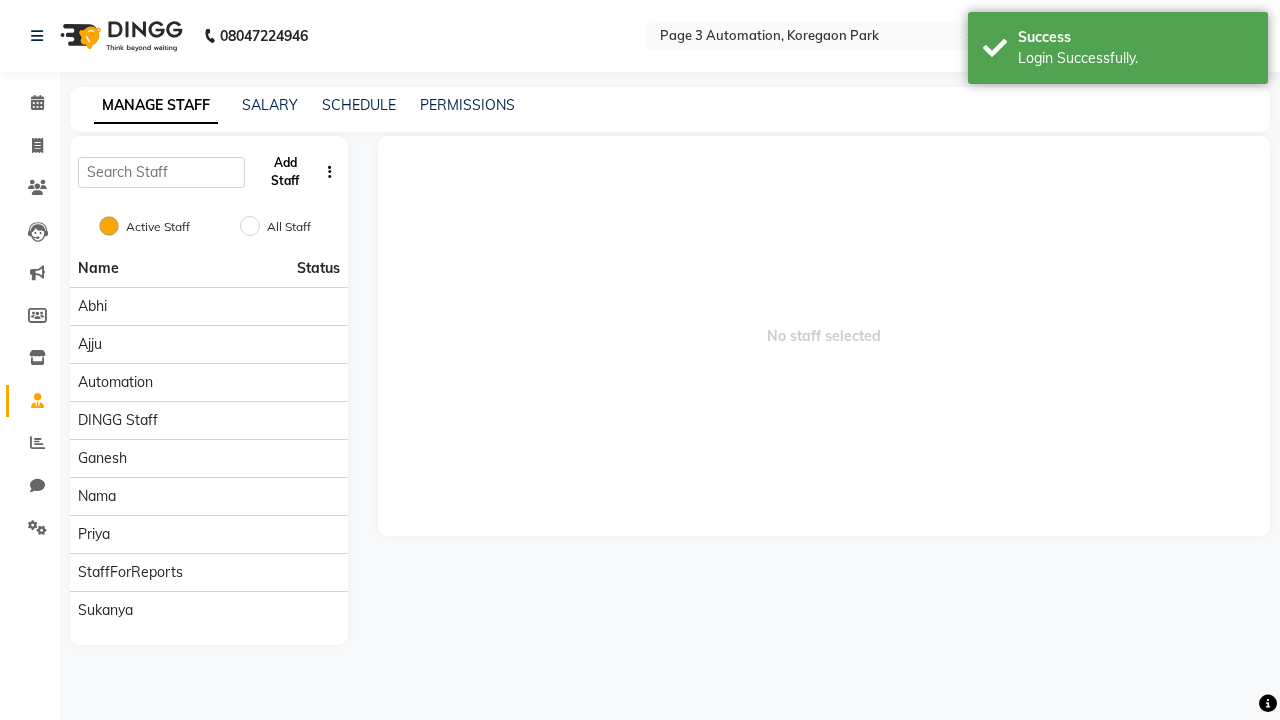 click on "Add Staff" 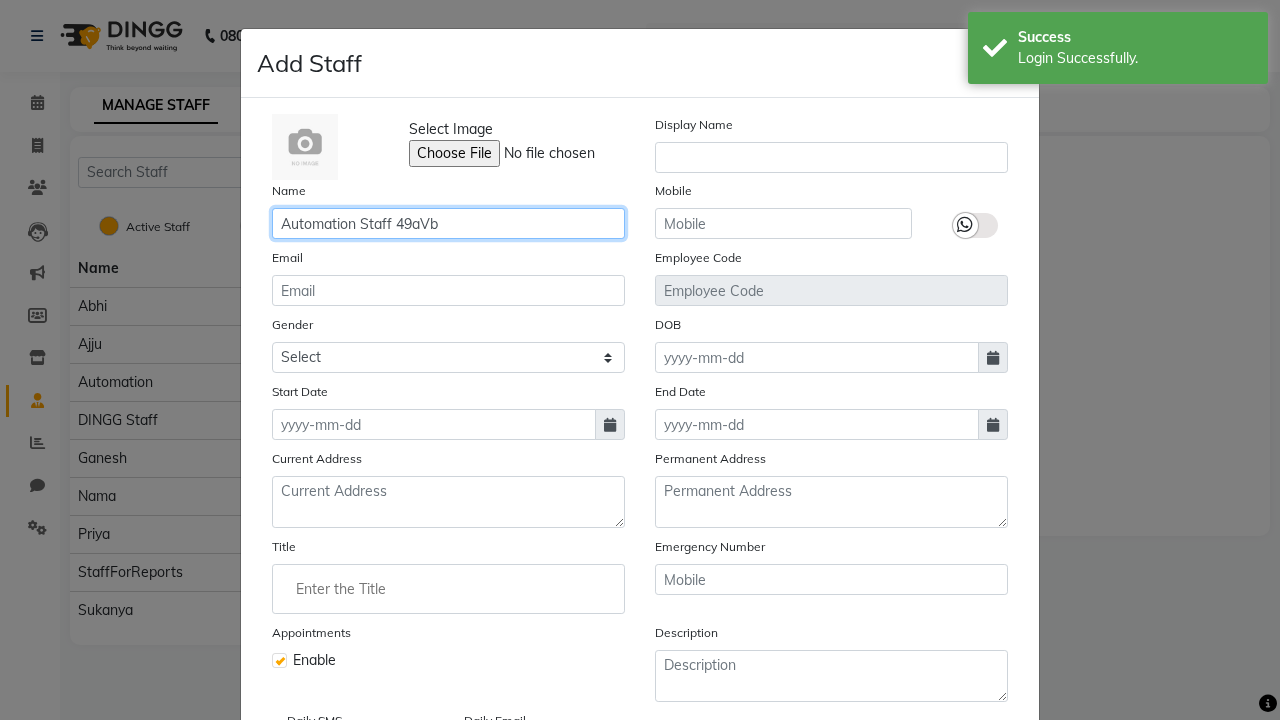 type on "Automation Staff 49aVb" 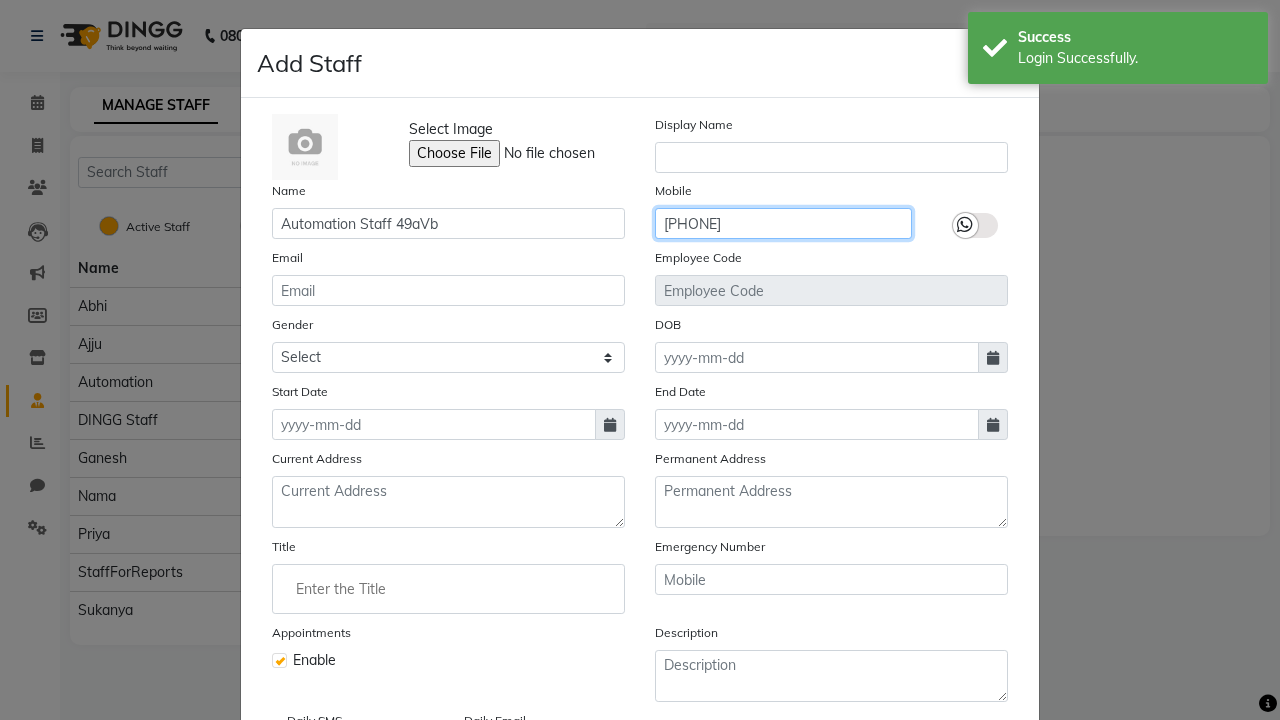 type on "[PHONE]" 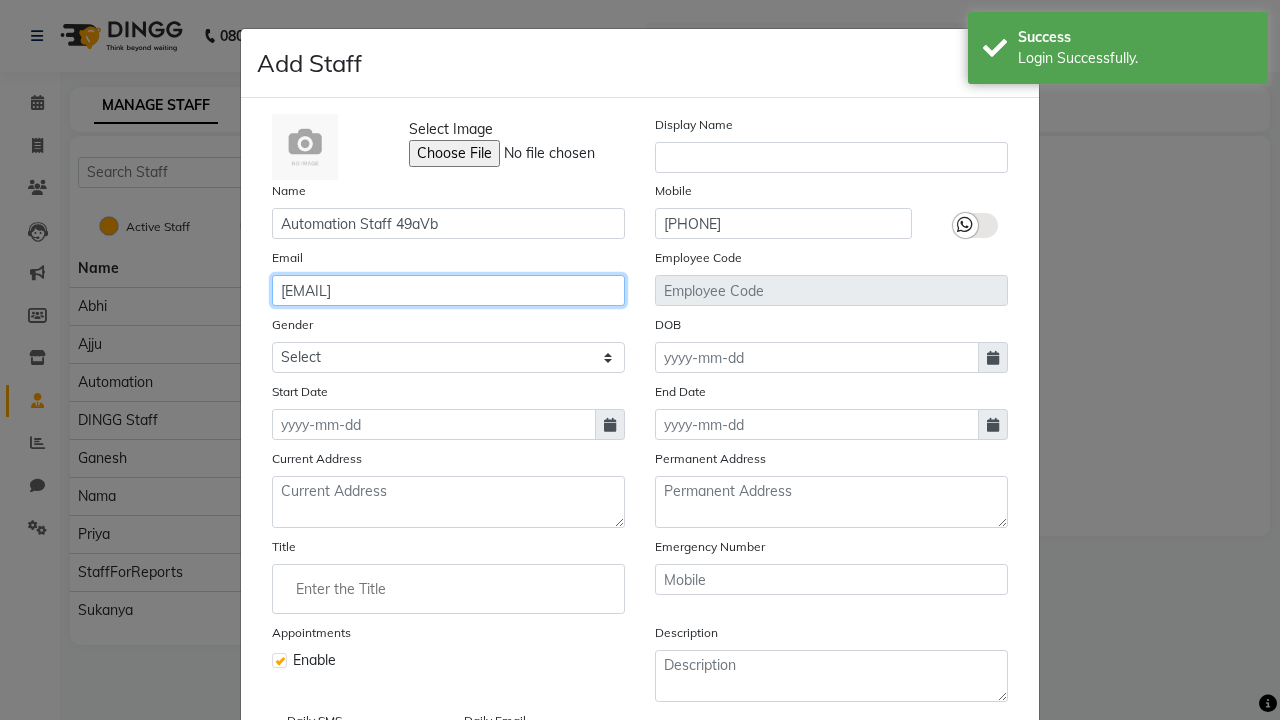 type on "[EMAIL]" 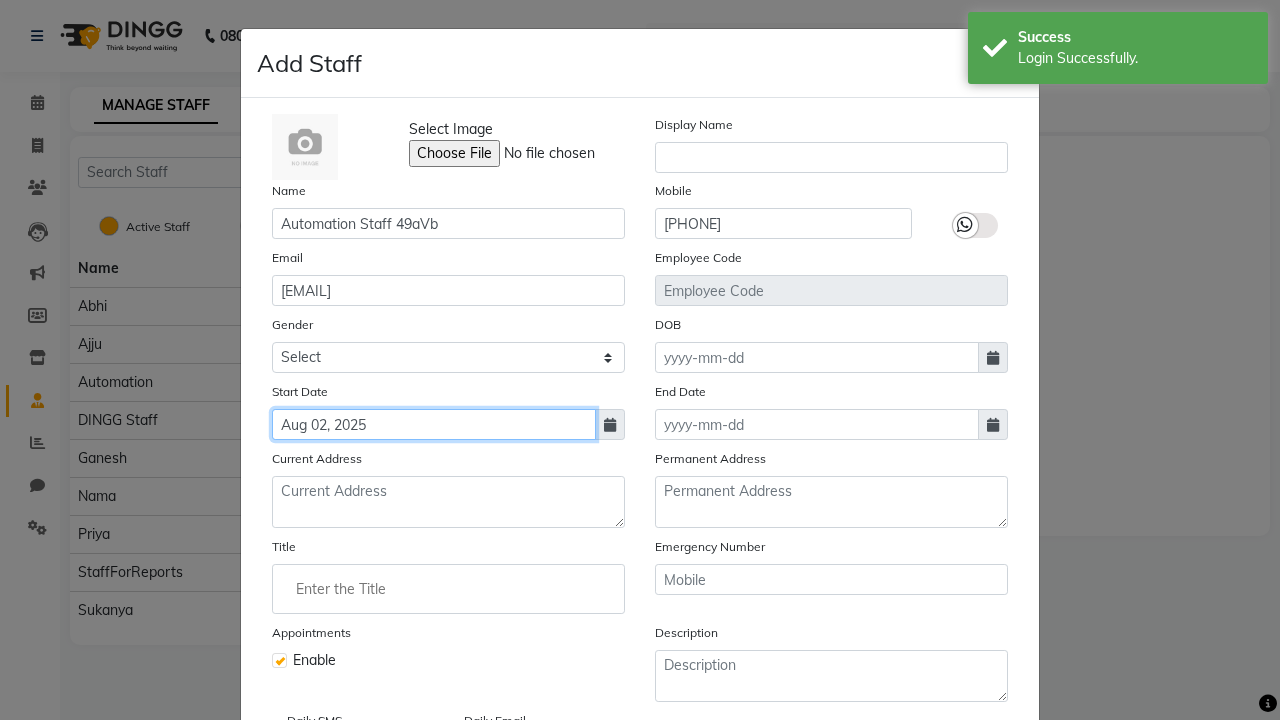 type on "Aug 02, 2025" 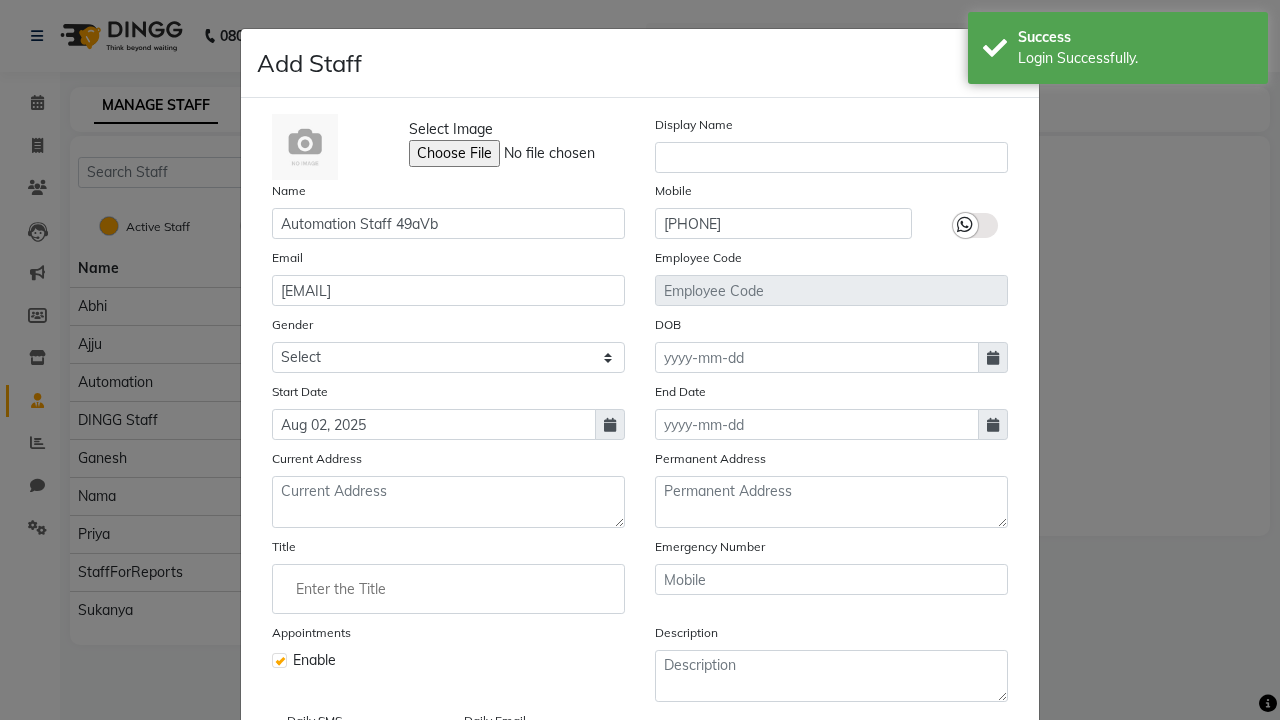 click on "Save" at bounding box center (988, 814) 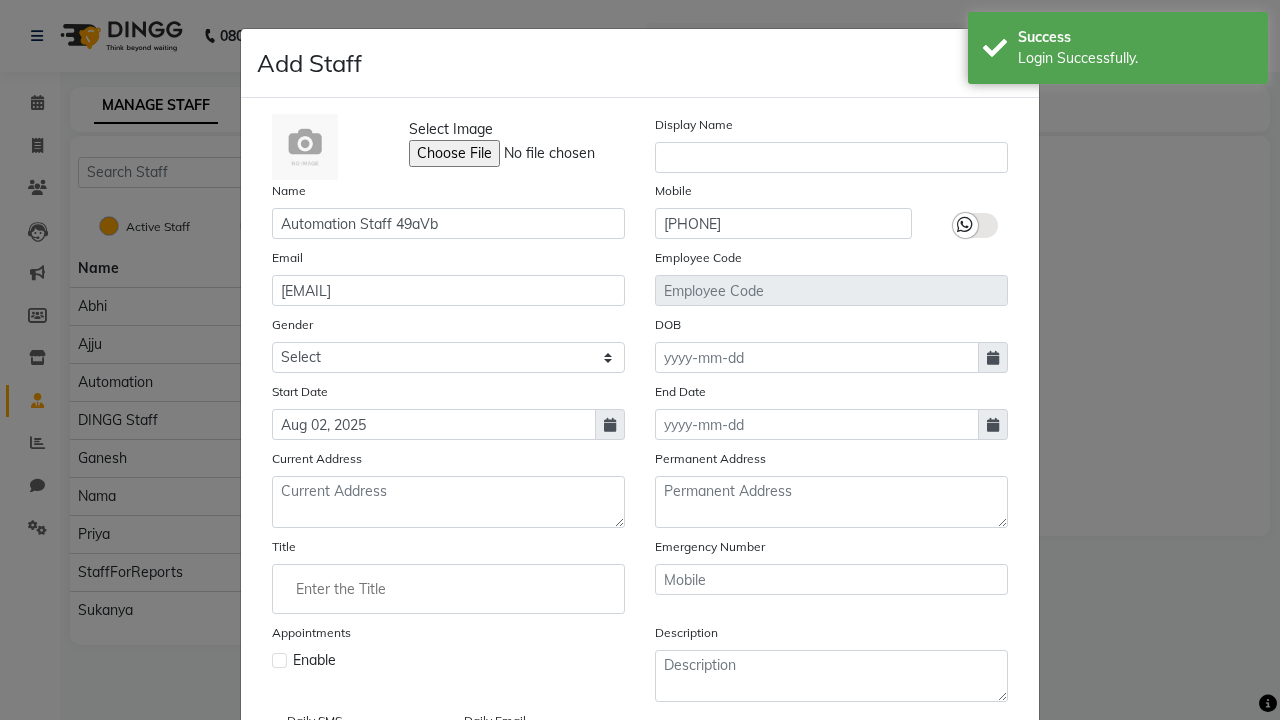 type 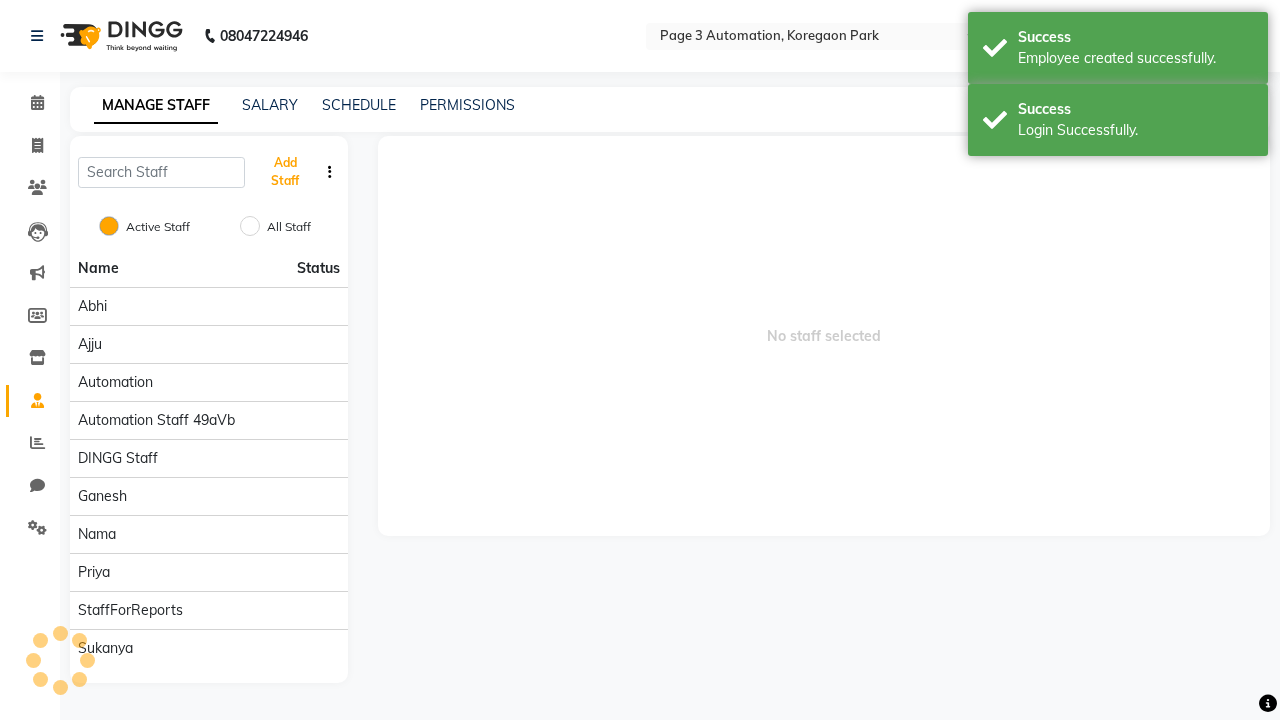 scroll, scrollTop: 162, scrollLeft: 0, axis: vertical 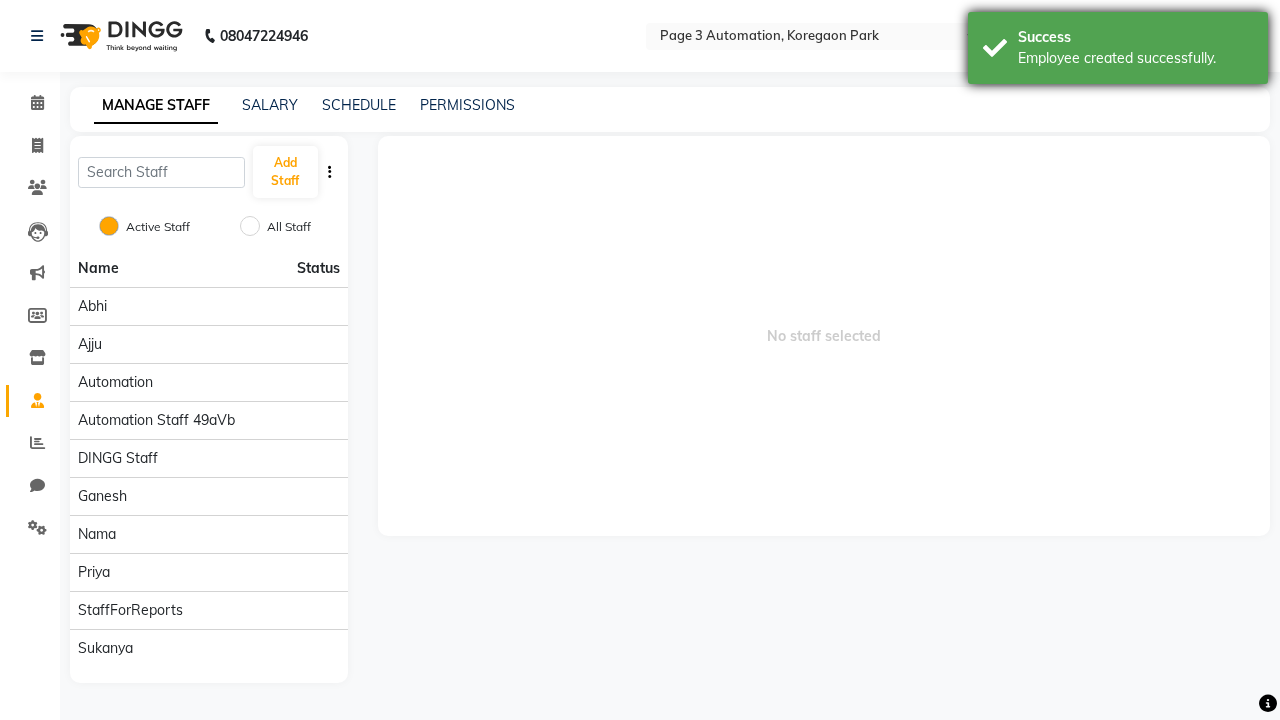 click on "Employee created successfully." at bounding box center (1135, 58) 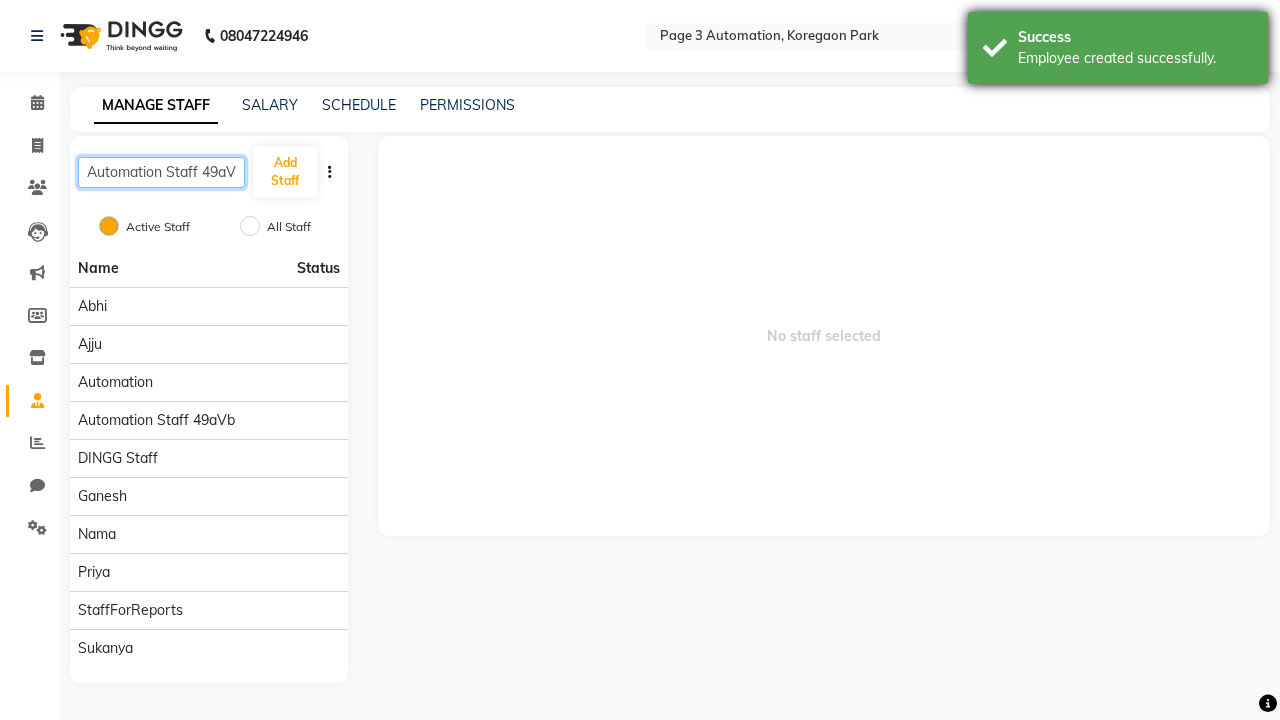 scroll, scrollTop: 0, scrollLeft: 8, axis: horizontal 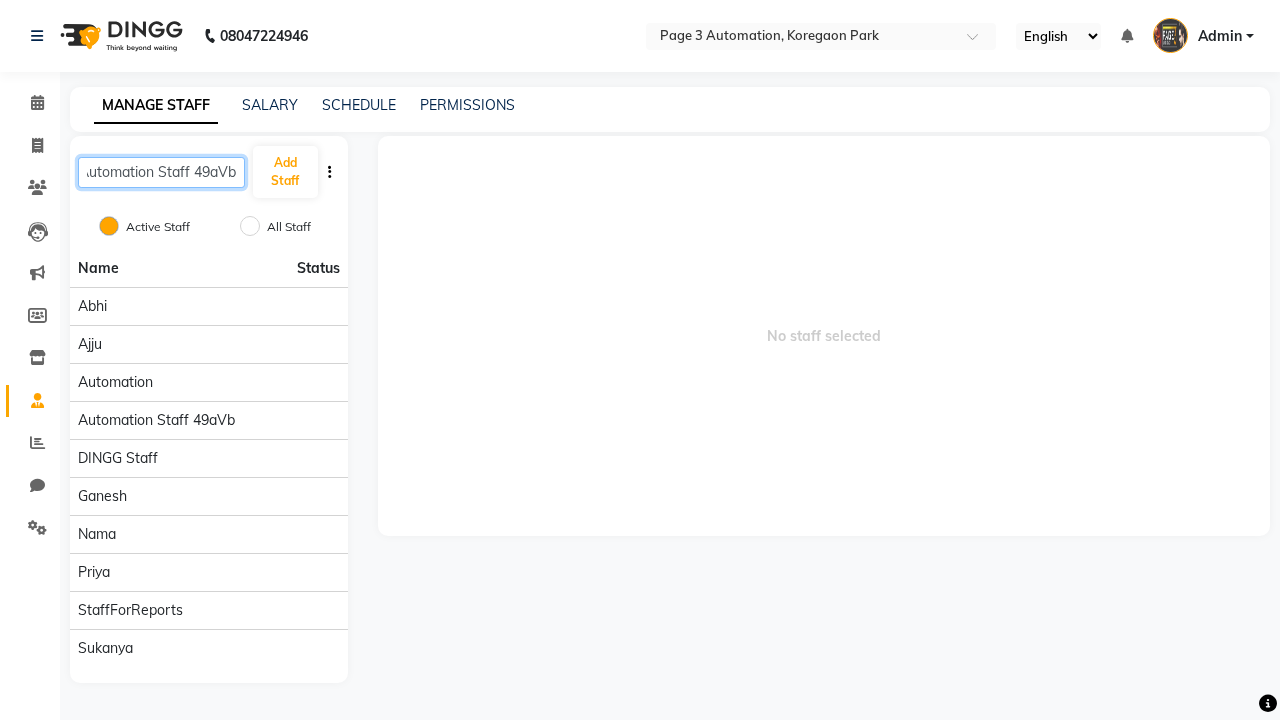 type on "Automation Staff 49aVb" 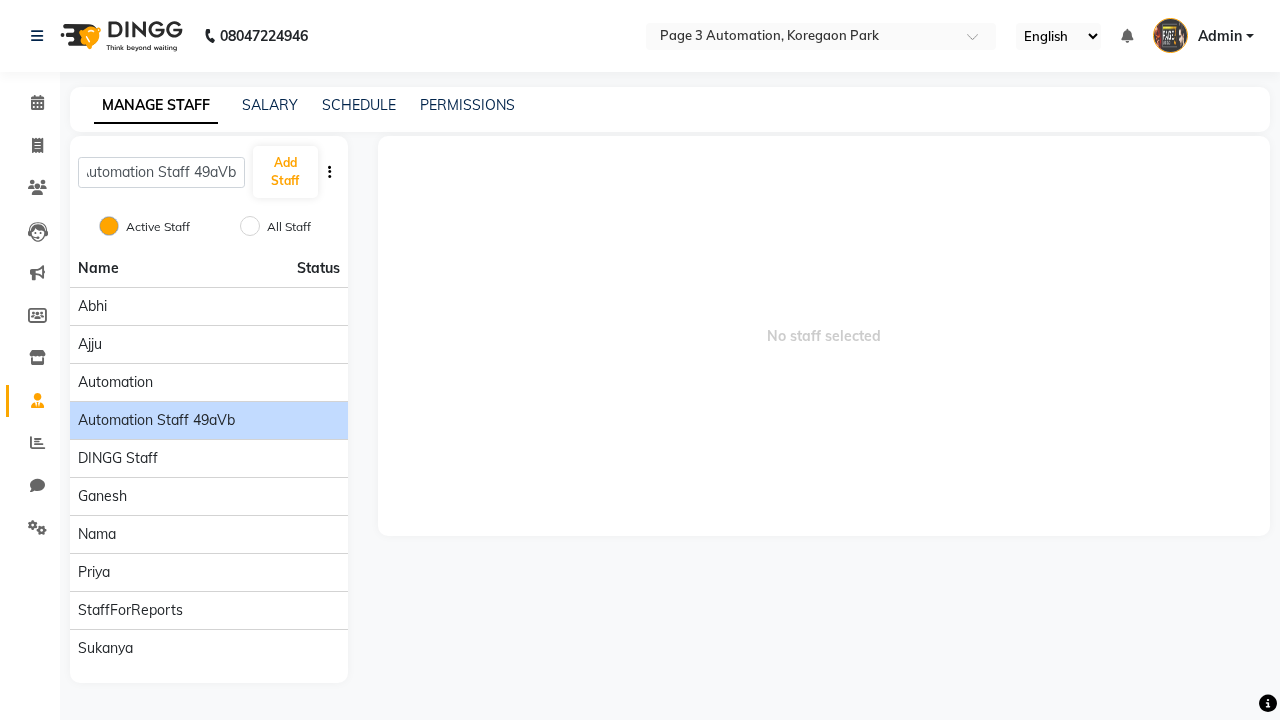 click on "Automation Staff 49aVb" 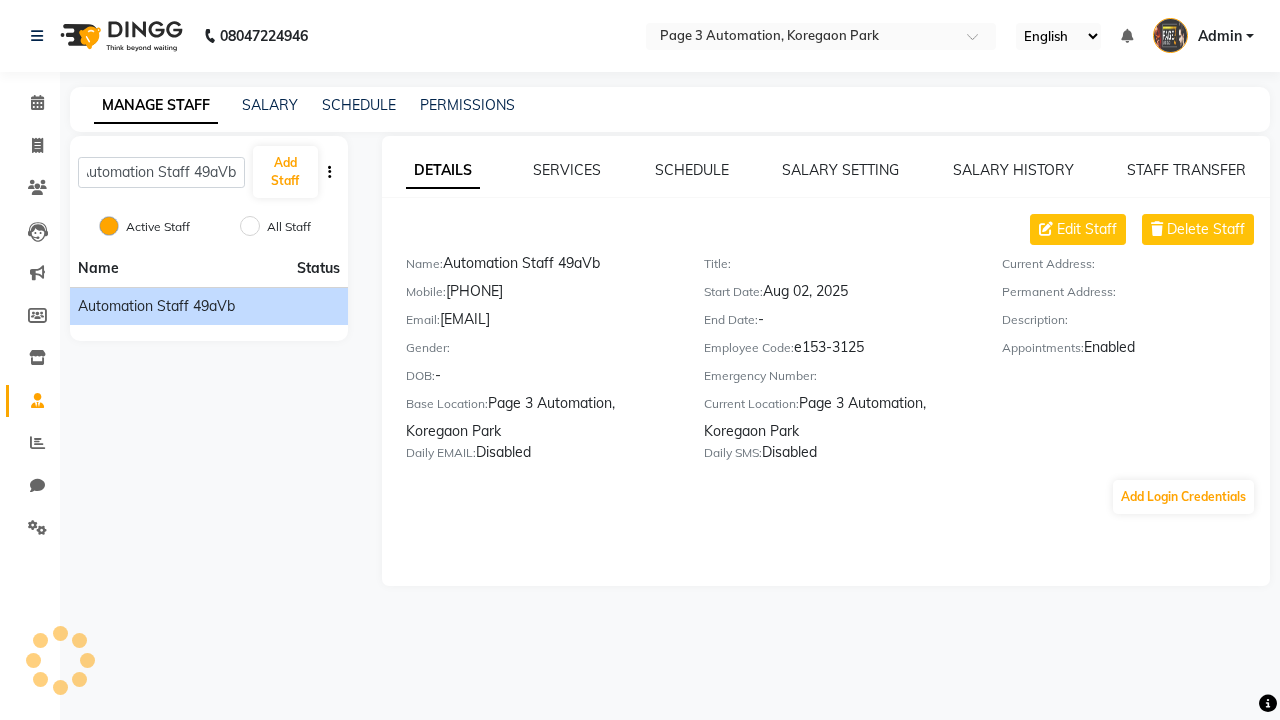 scroll, scrollTop: 0, scrollLeft: 0, axis: both 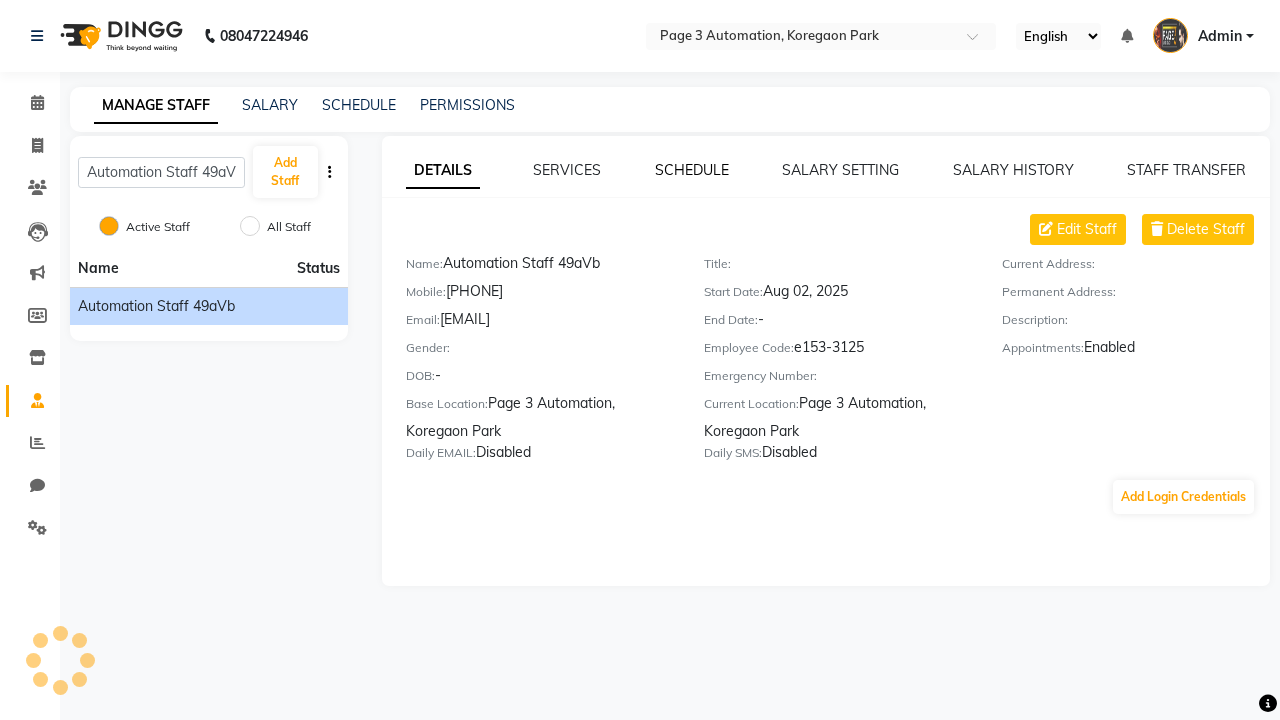 click on "SCHEDULE" 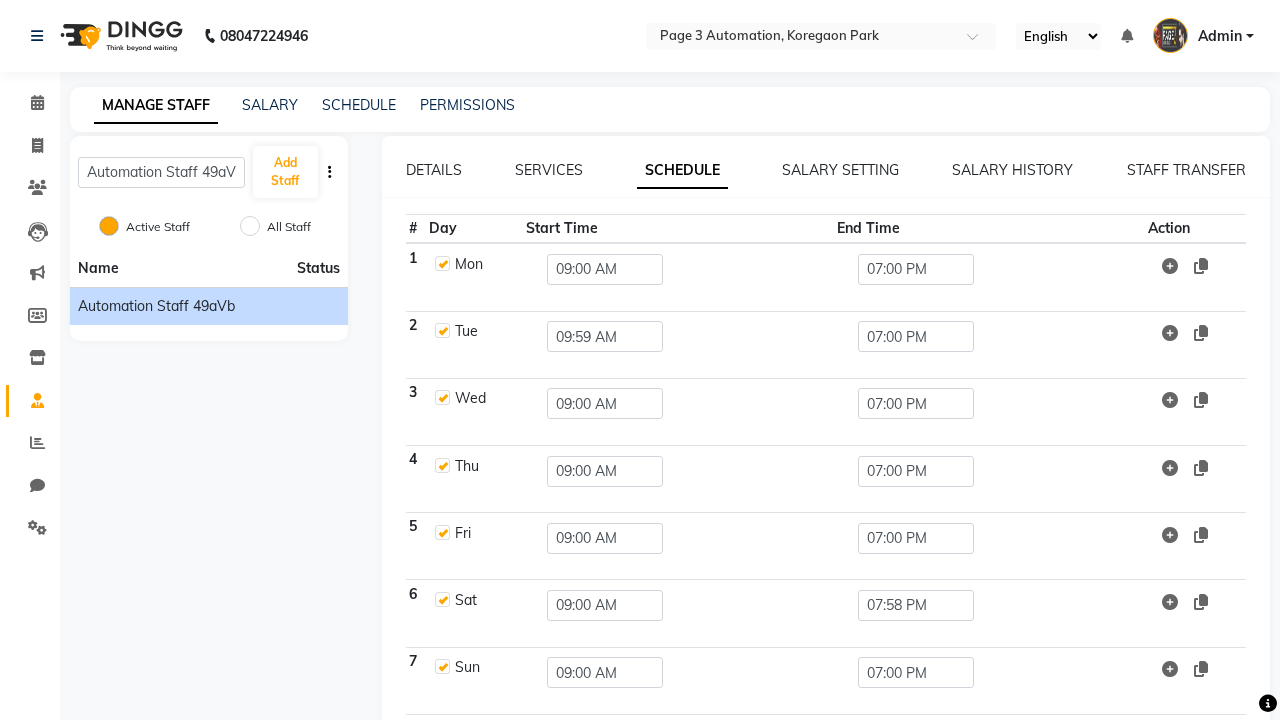click on "SCHEDULE" 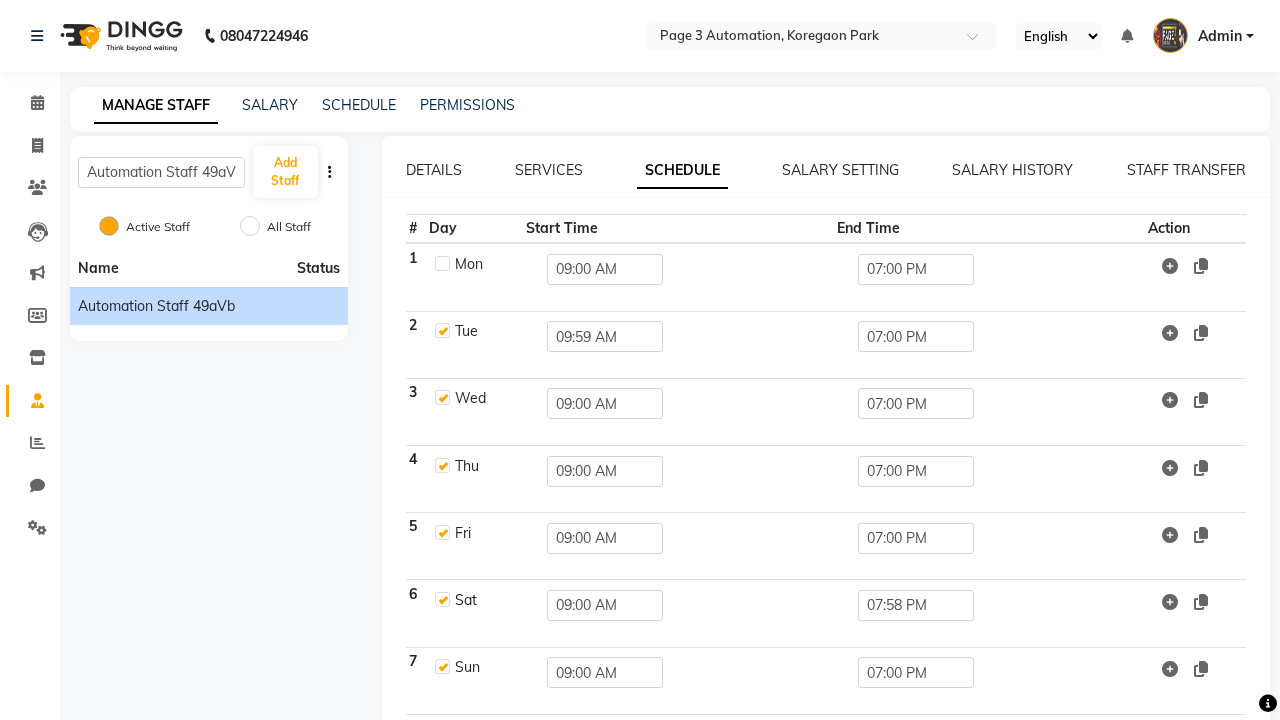 checkbox on "false" 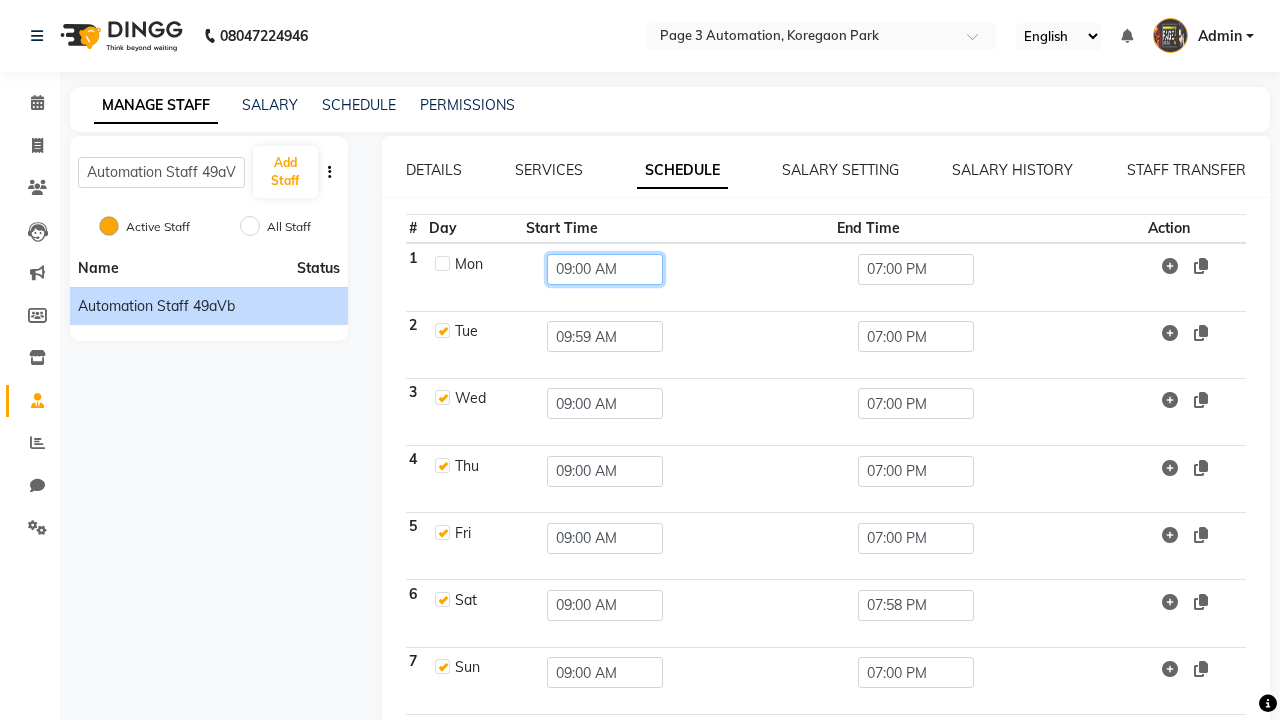 click on "09:00 AM" 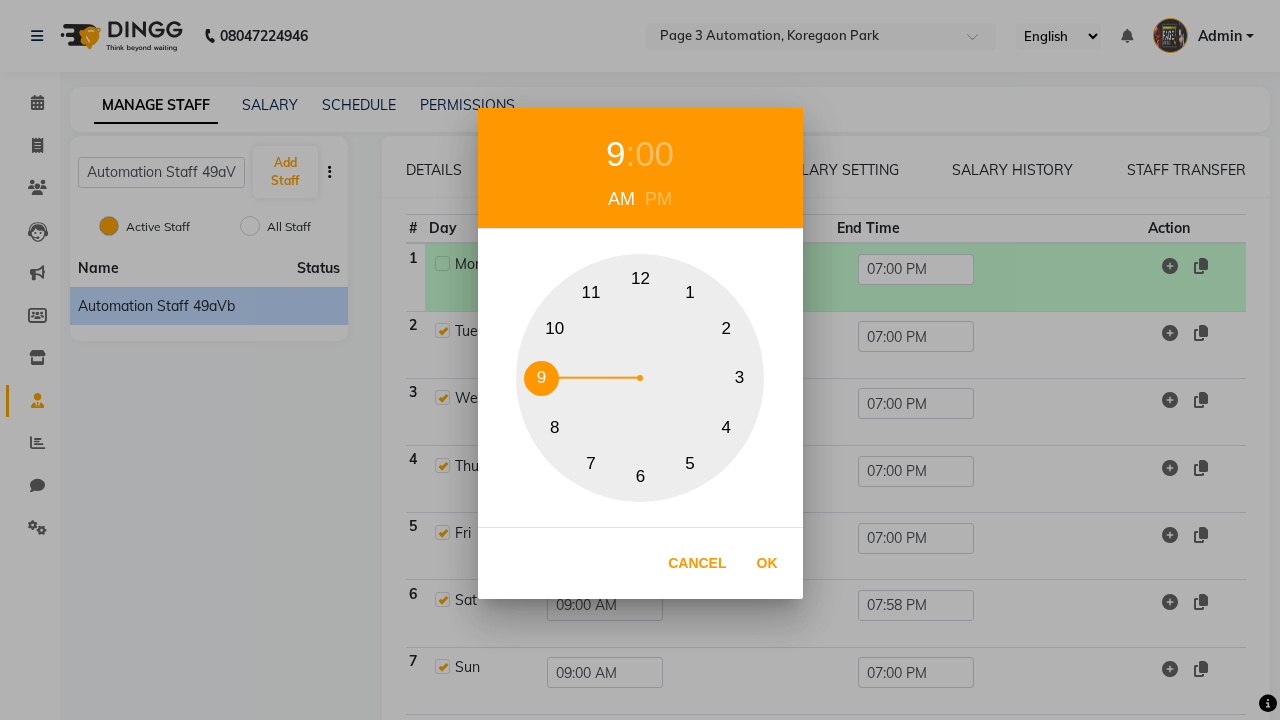 click on "9" at bounding box center [615, 154] 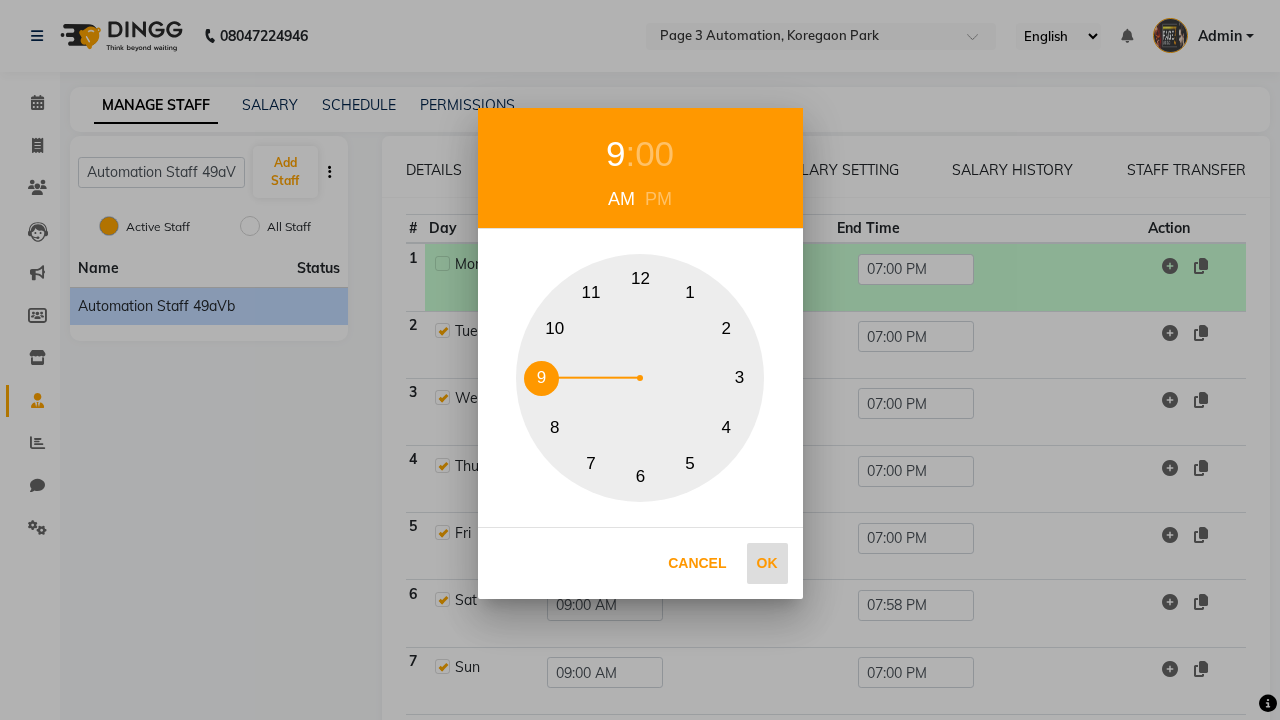click on "9" at bounding box center [541, 378] 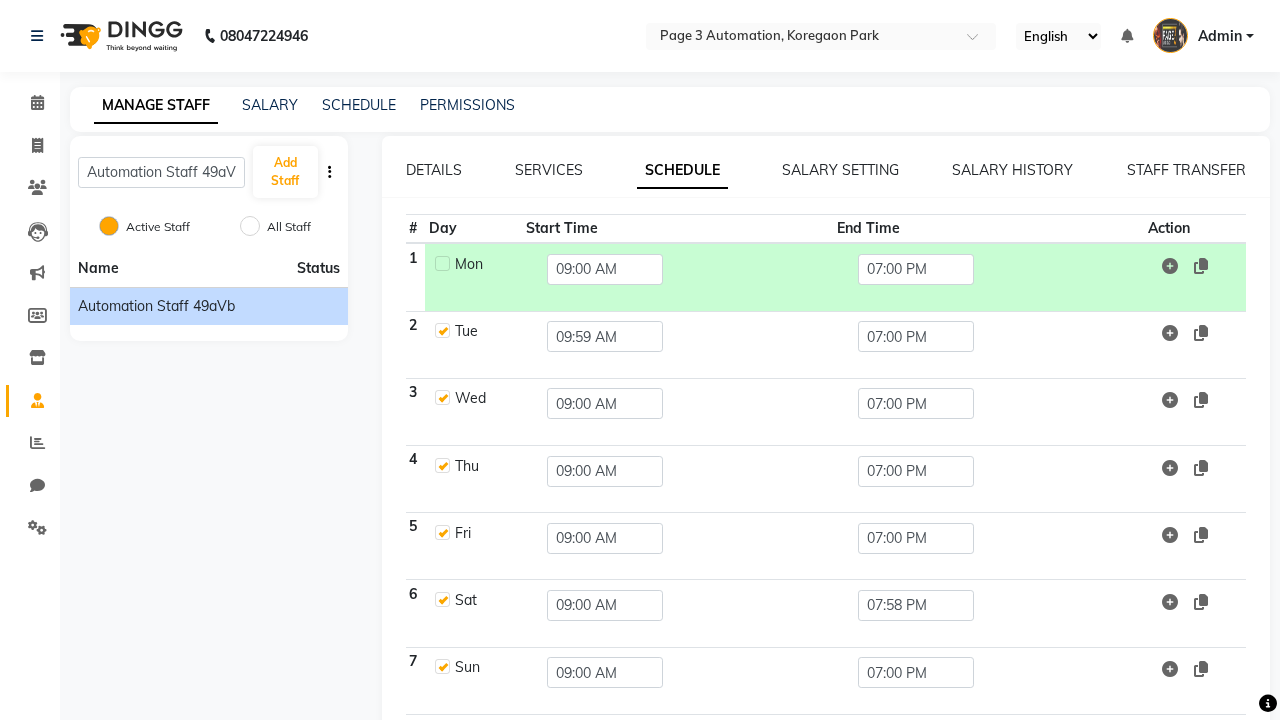 scroll, scrollTop: 0, scrollLeft: 5, axis: horizontal 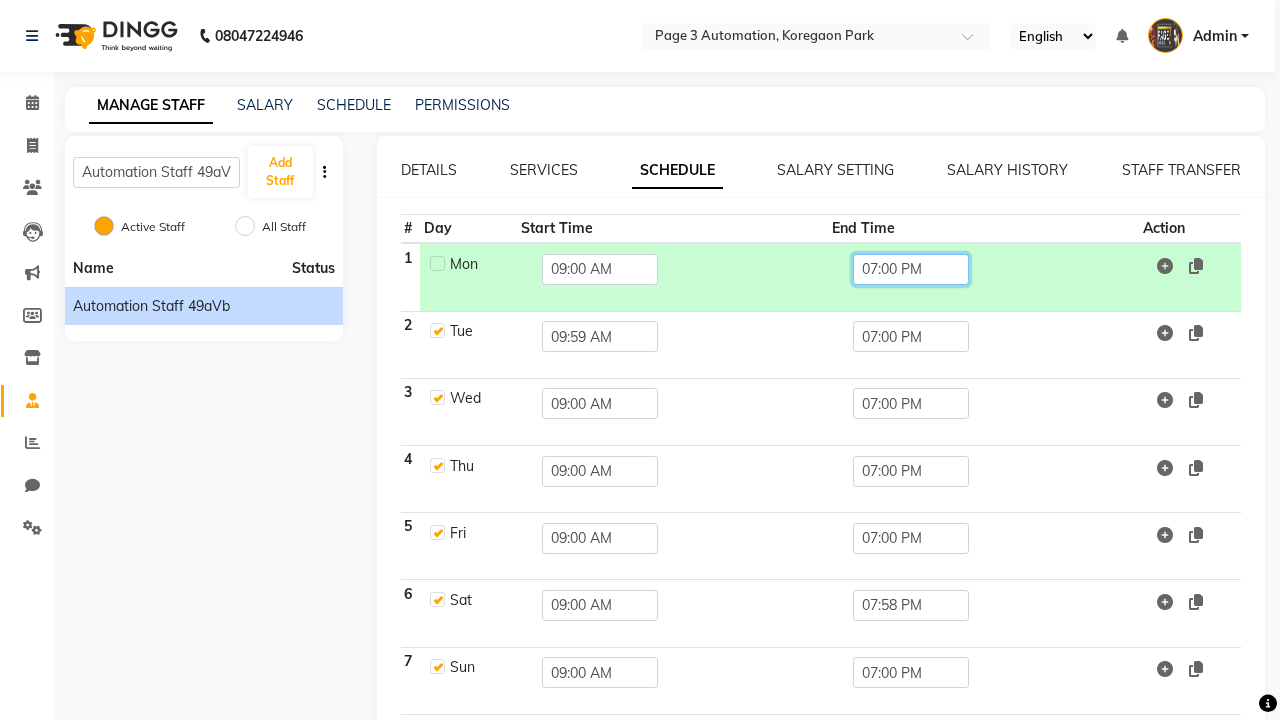 click on "07:00 PM" 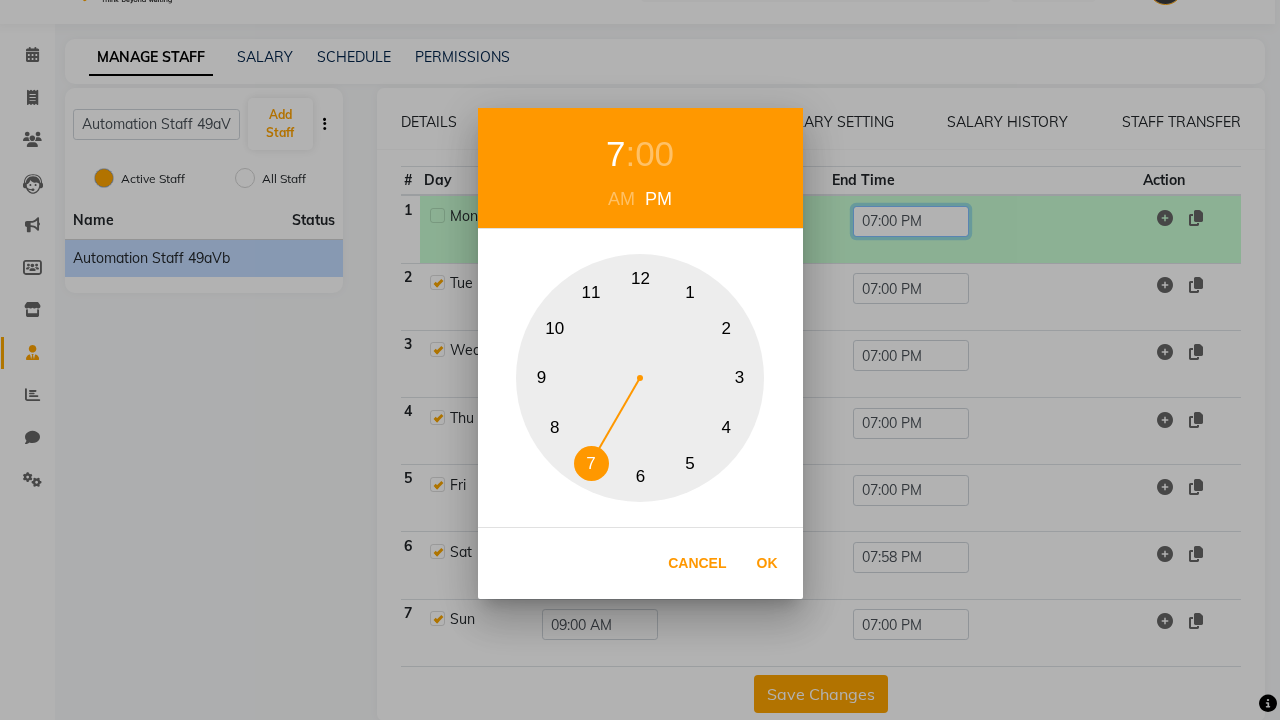scroll, scrollTop: 79, scrollLeft: 0, axis: vertical 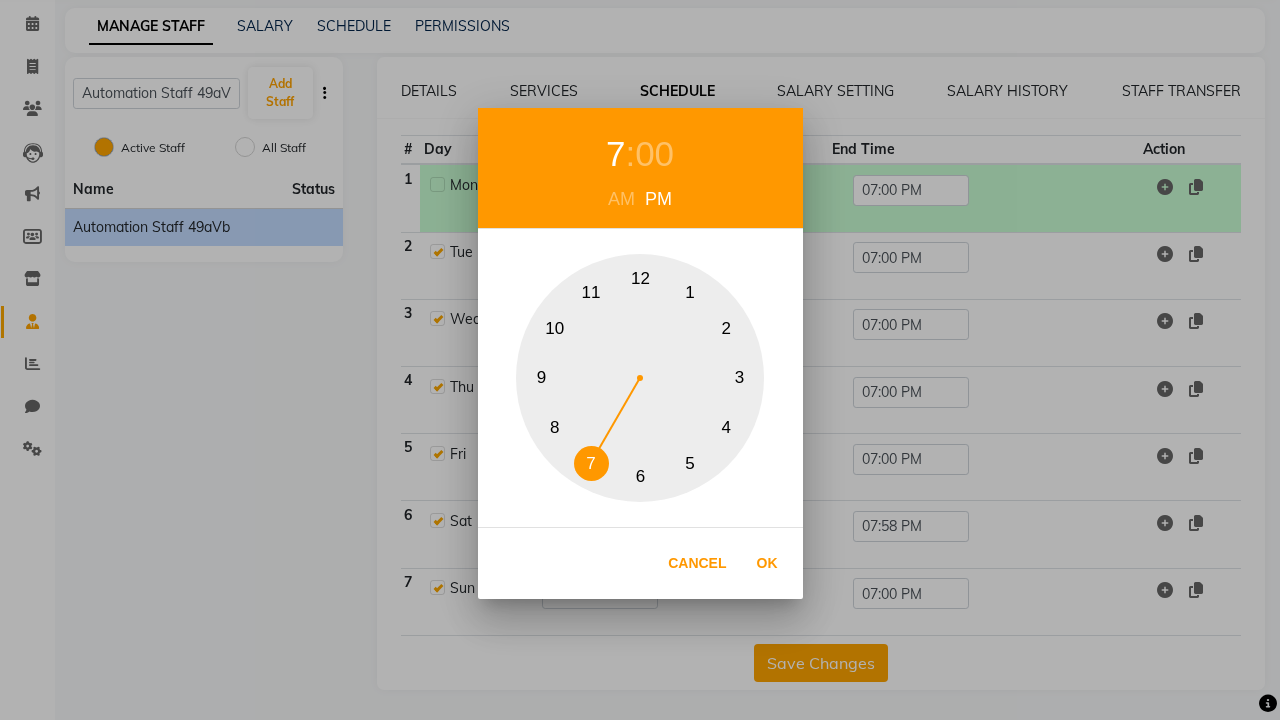 click on "7" at bounding box center (615, 154) 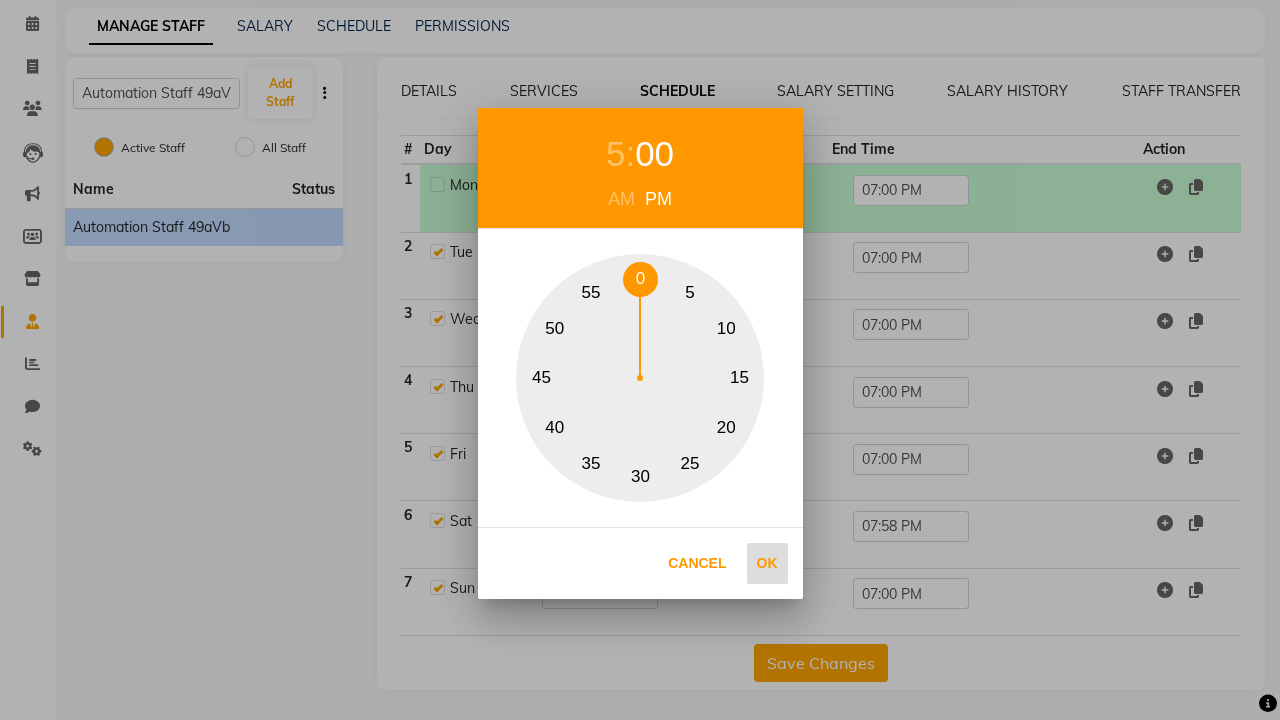 click on "15" at bounding box center (739, 378) 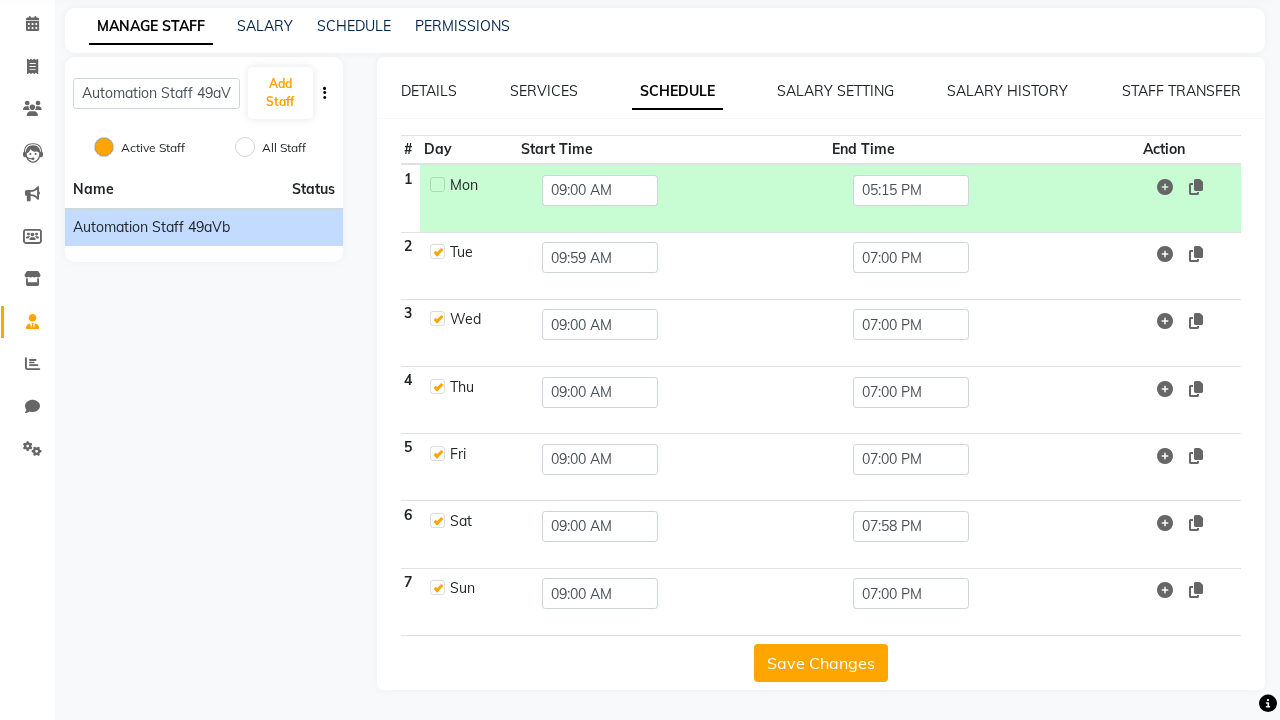 scroll, scrollTop: 0, scrollLeft: 0, axis: both 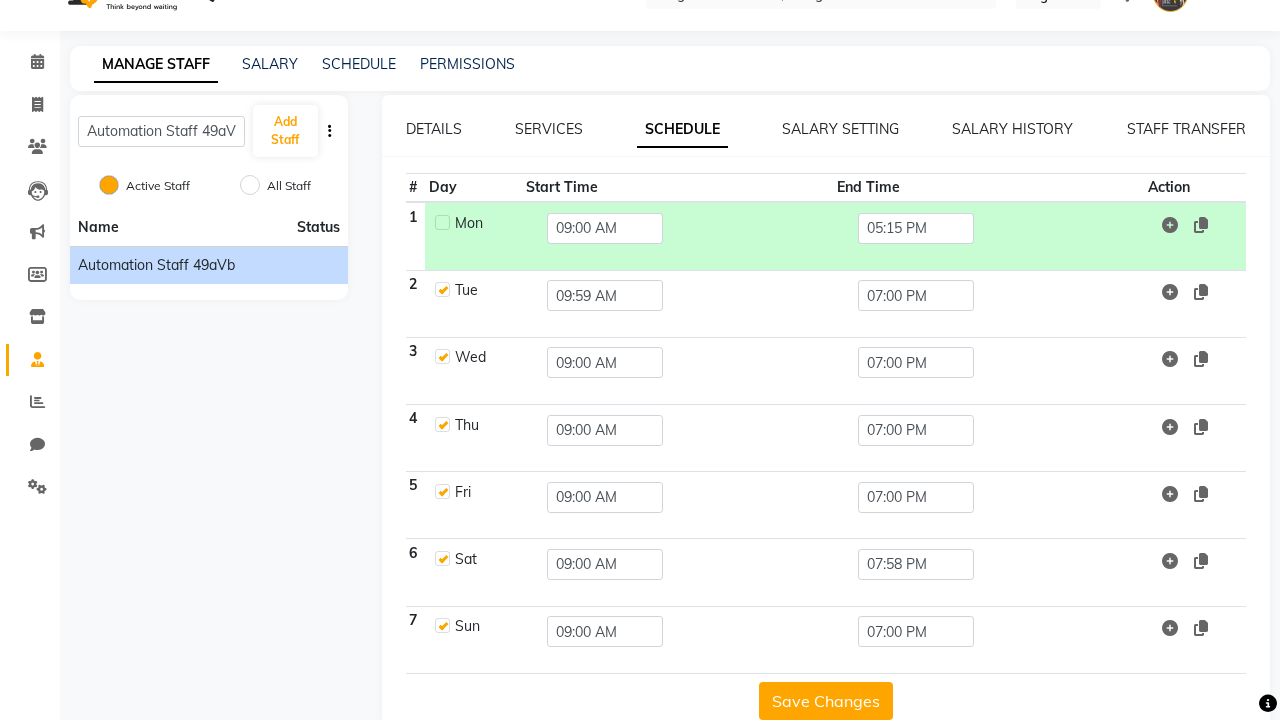 click on "Save Changes" 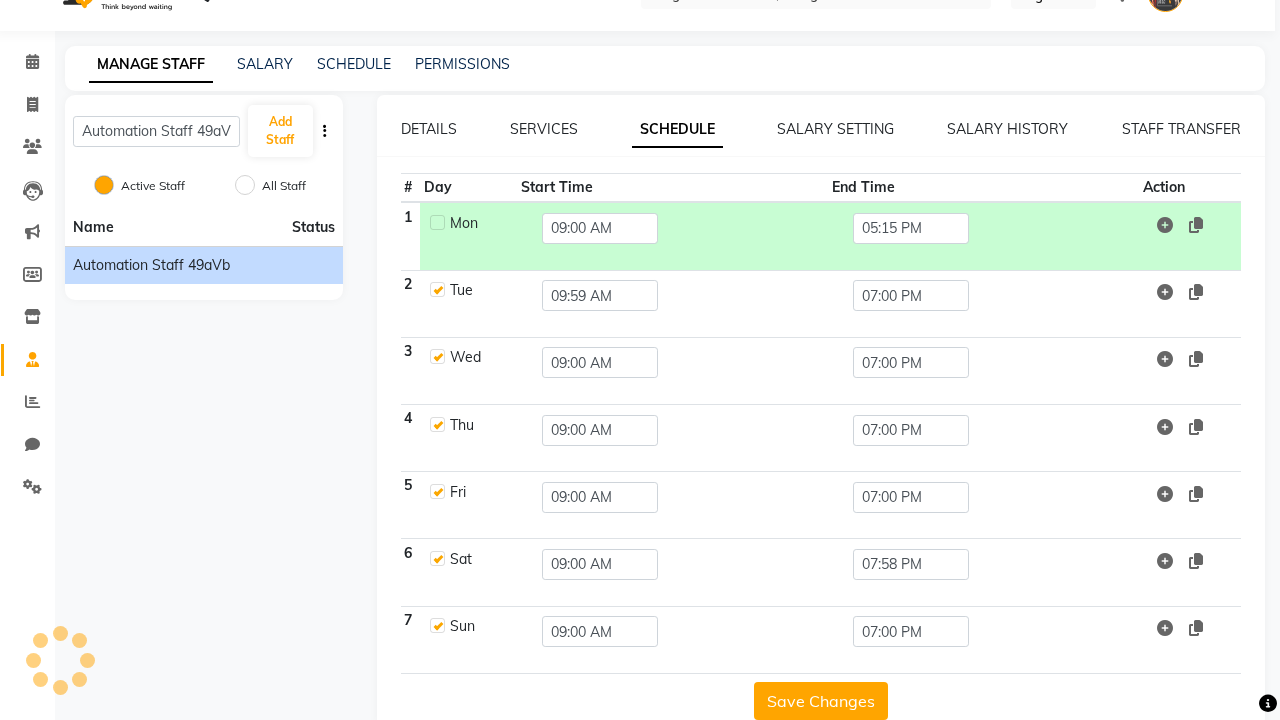 scroll, scrollTop: 79, scrollLeft: 0, axis: vertical 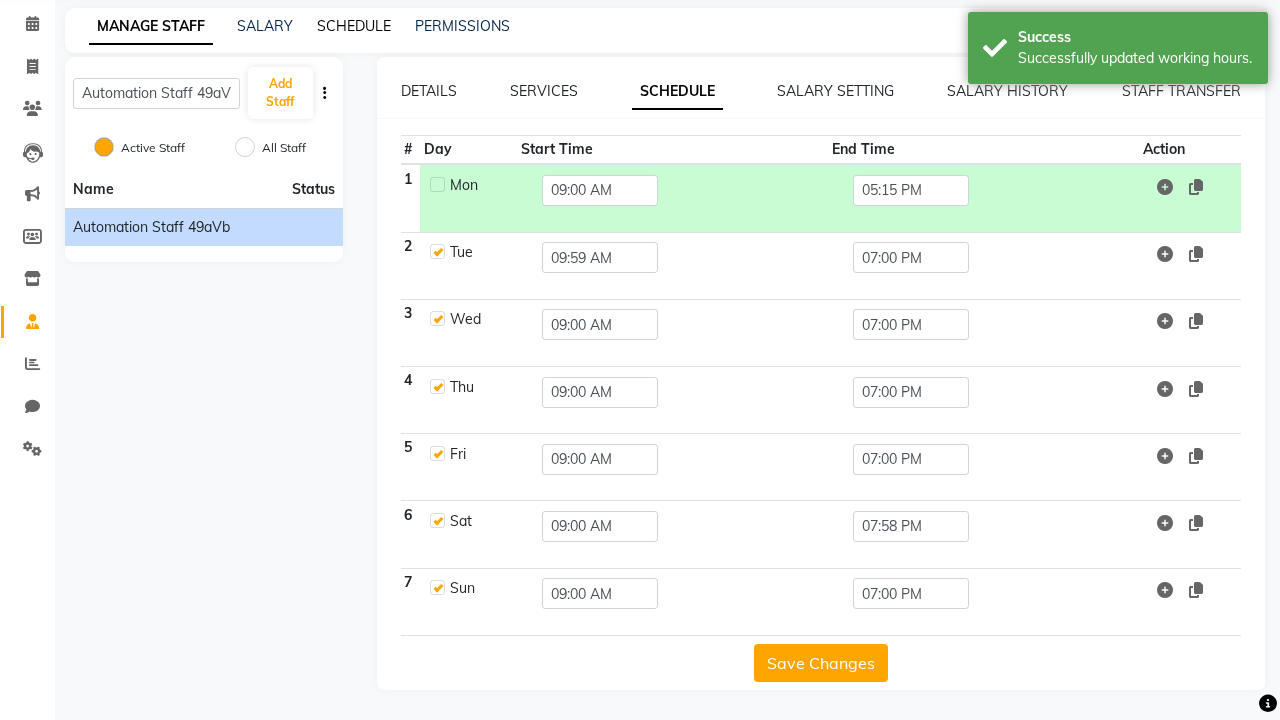 click on "SCHEDULE" 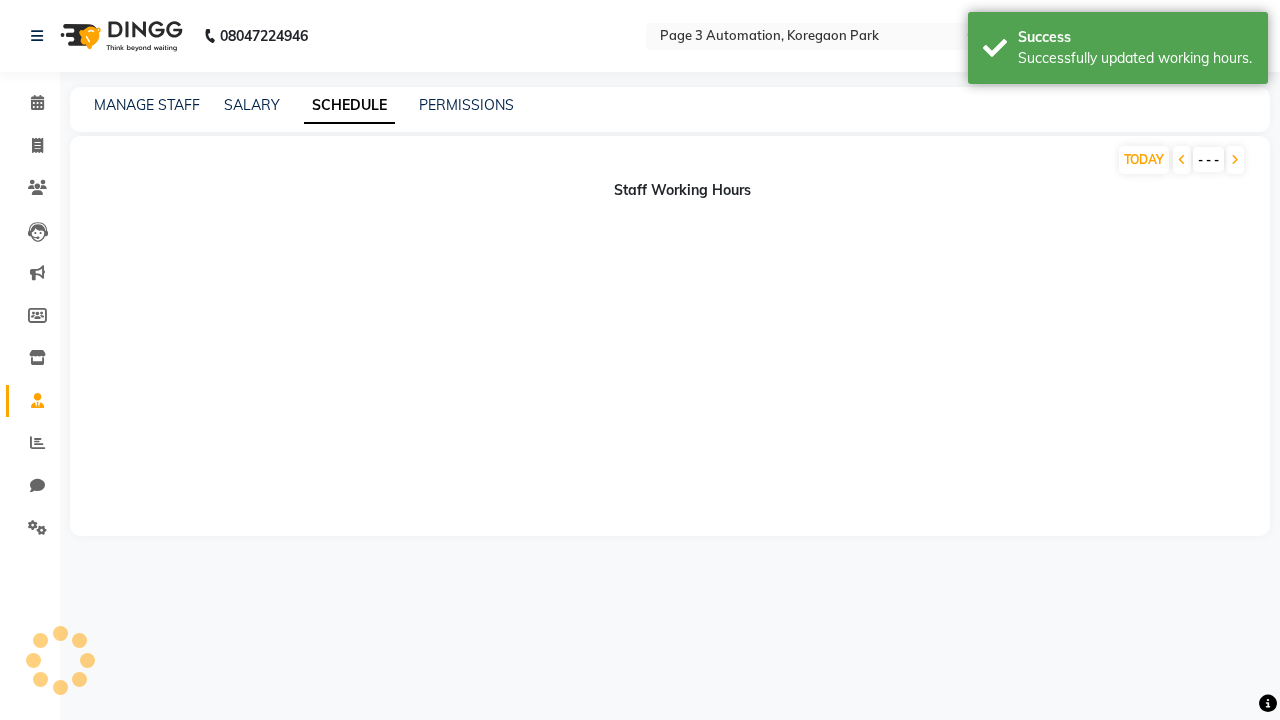 scroll, scrollTop: 0, scrollLeft: 0, axis: both 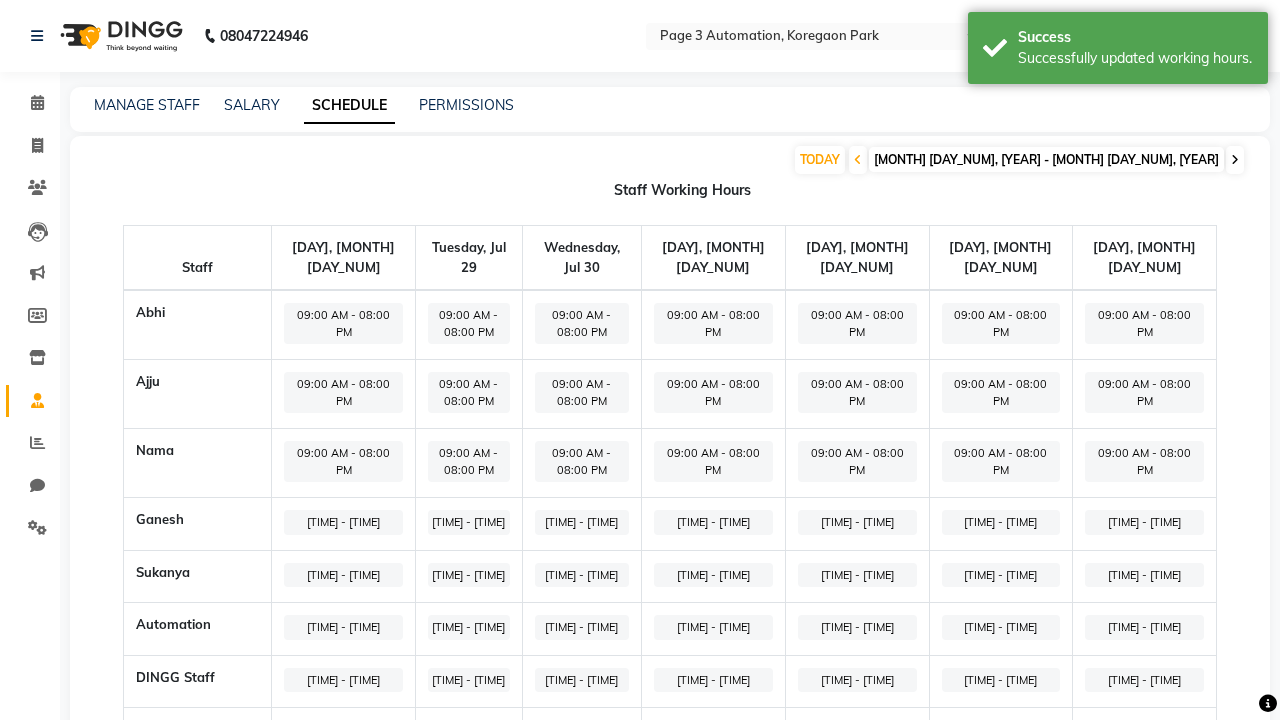 click 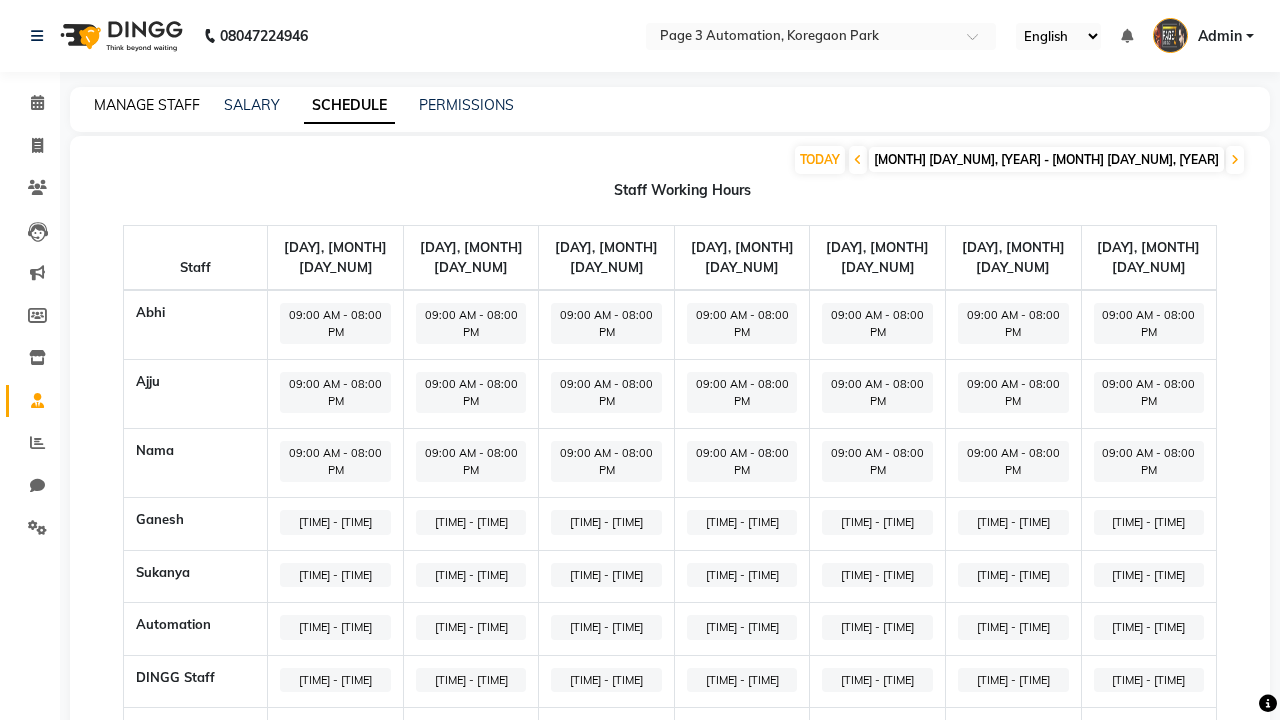 click on "MANAGE STAFF" 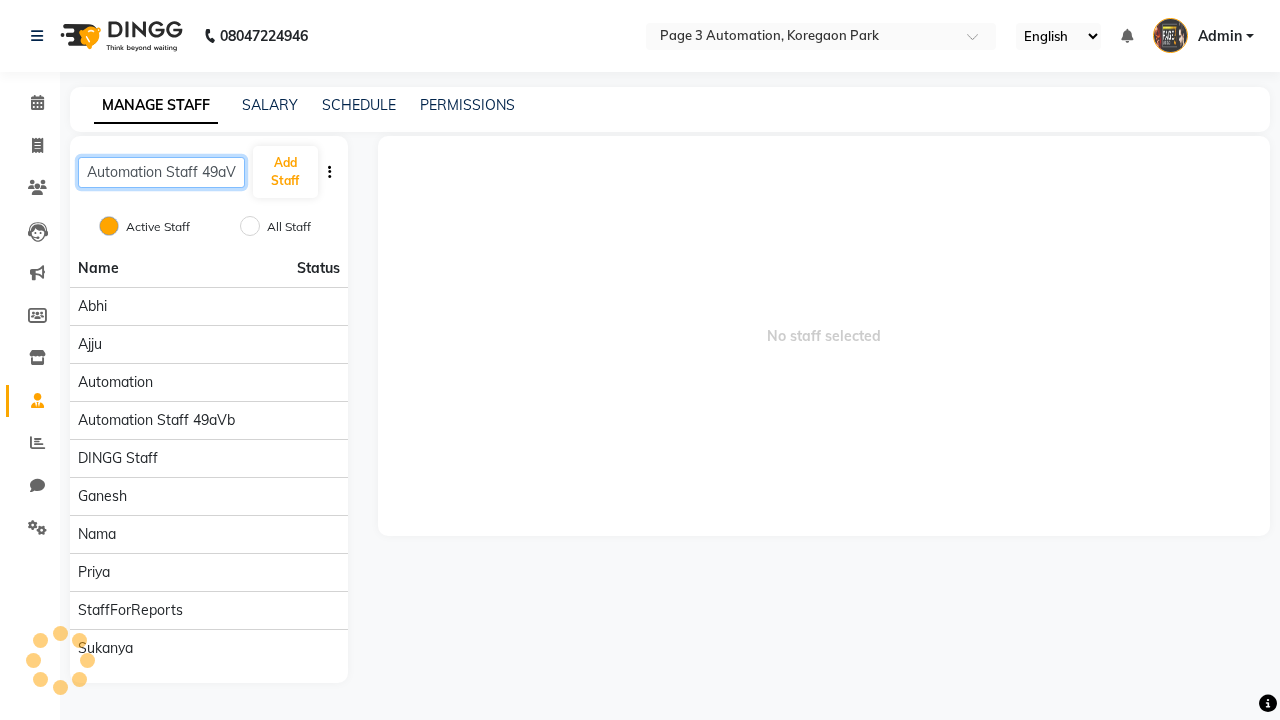 scroll, scrollTop: 0, scrollLeft: 8, axis: horizontal 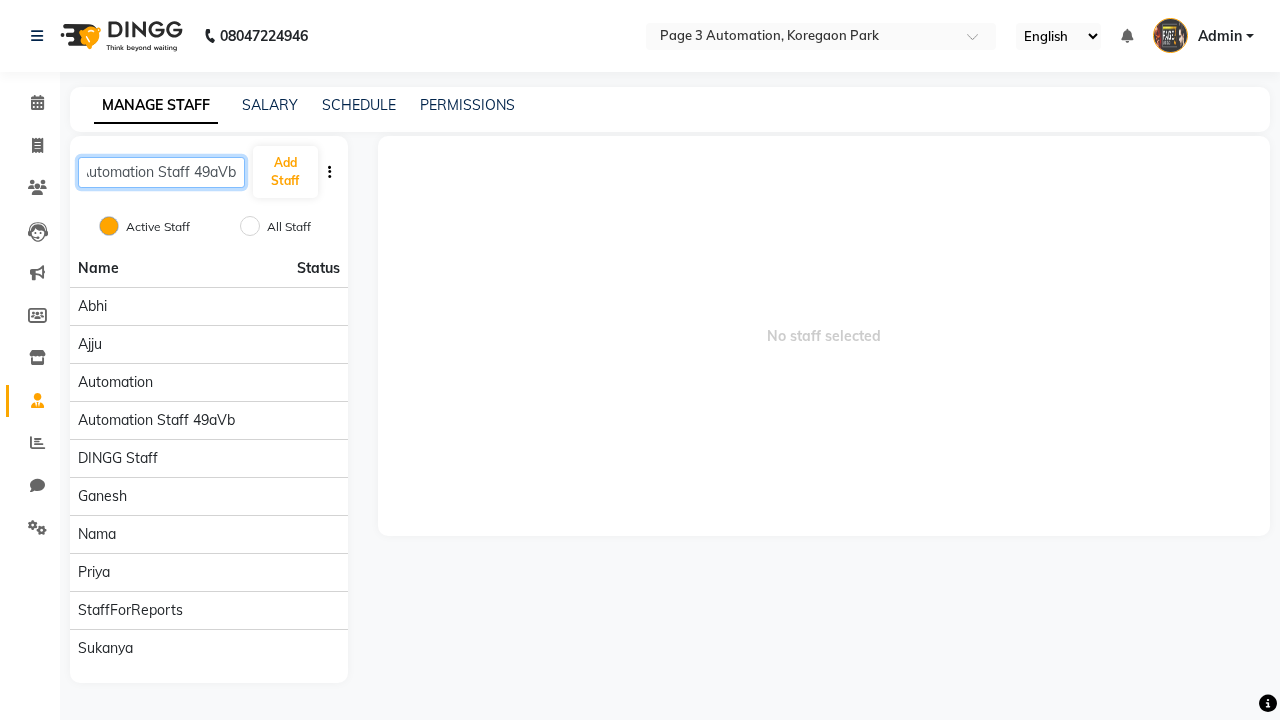 type on "Automation Staff 49aVb" 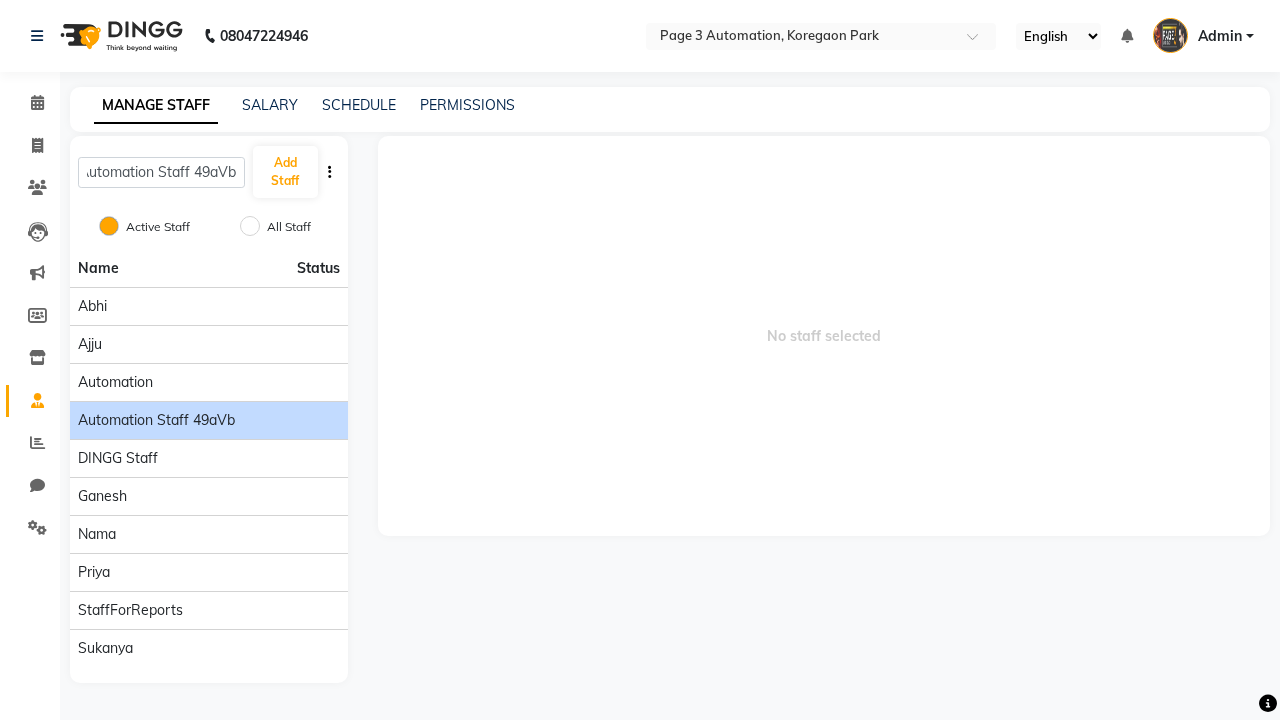 click on "Automation Staff 49aVb" 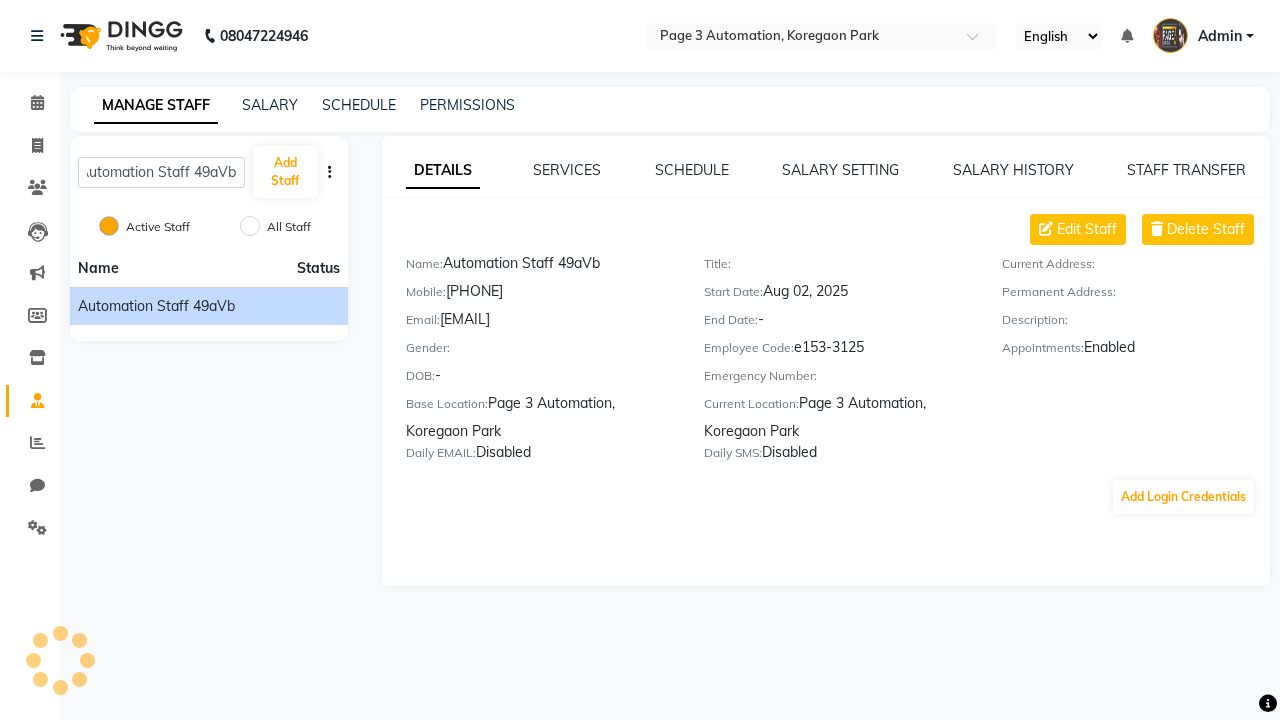 scroll, scrollTop: 0, scrollLeft: 0, axis: both 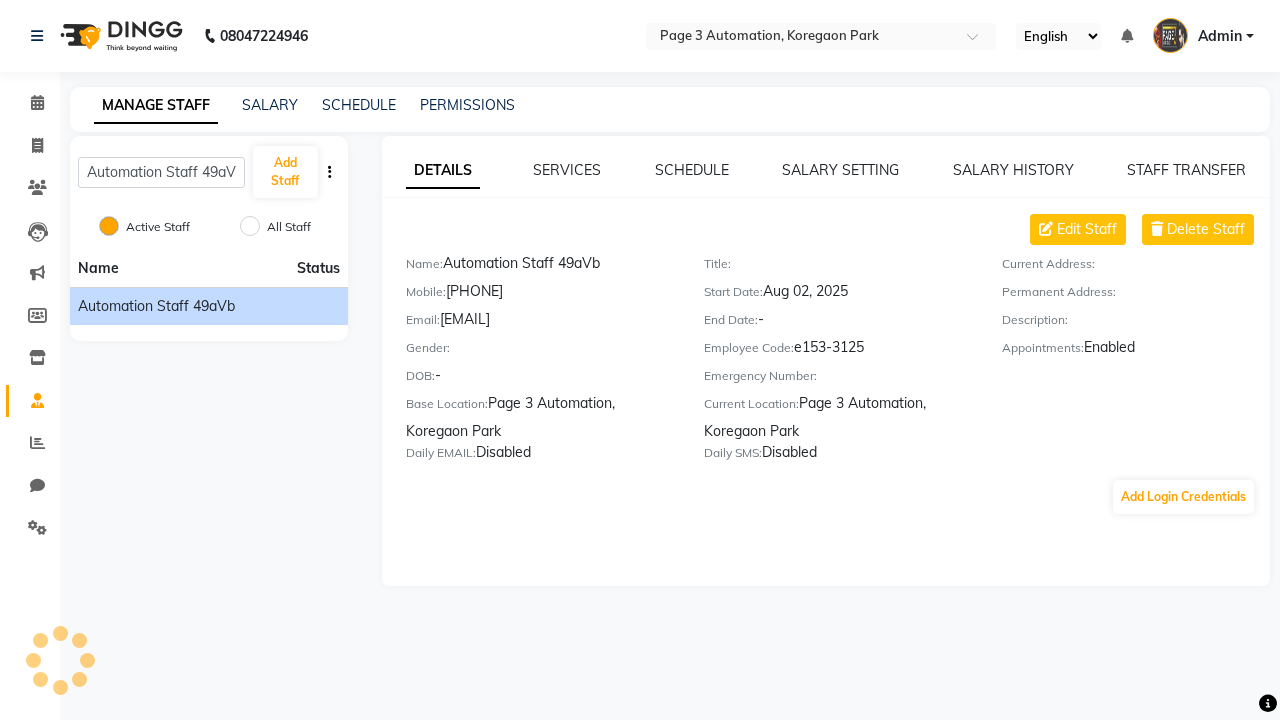 click on "DETAILS" 